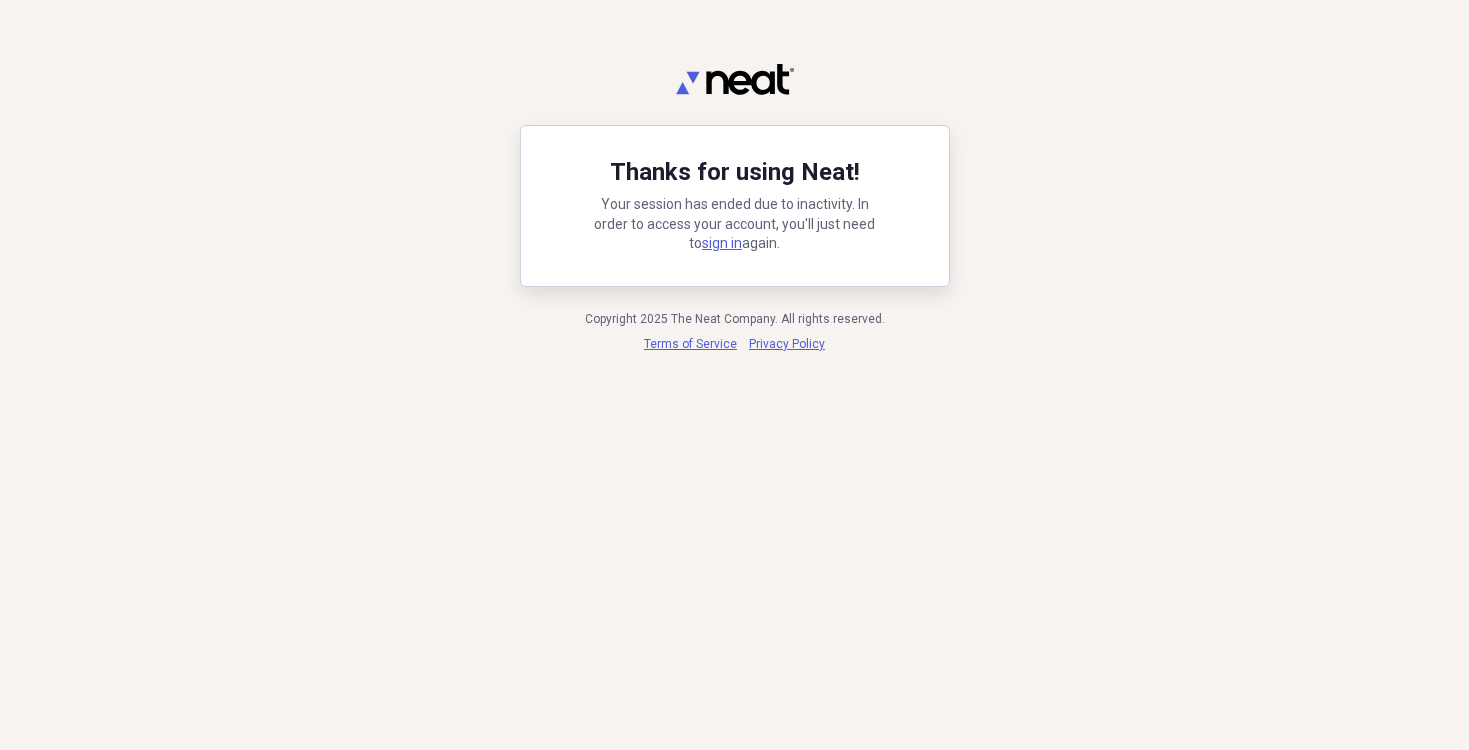 scroll, scrollTop: 0, scrollLeft: 0, axis: both 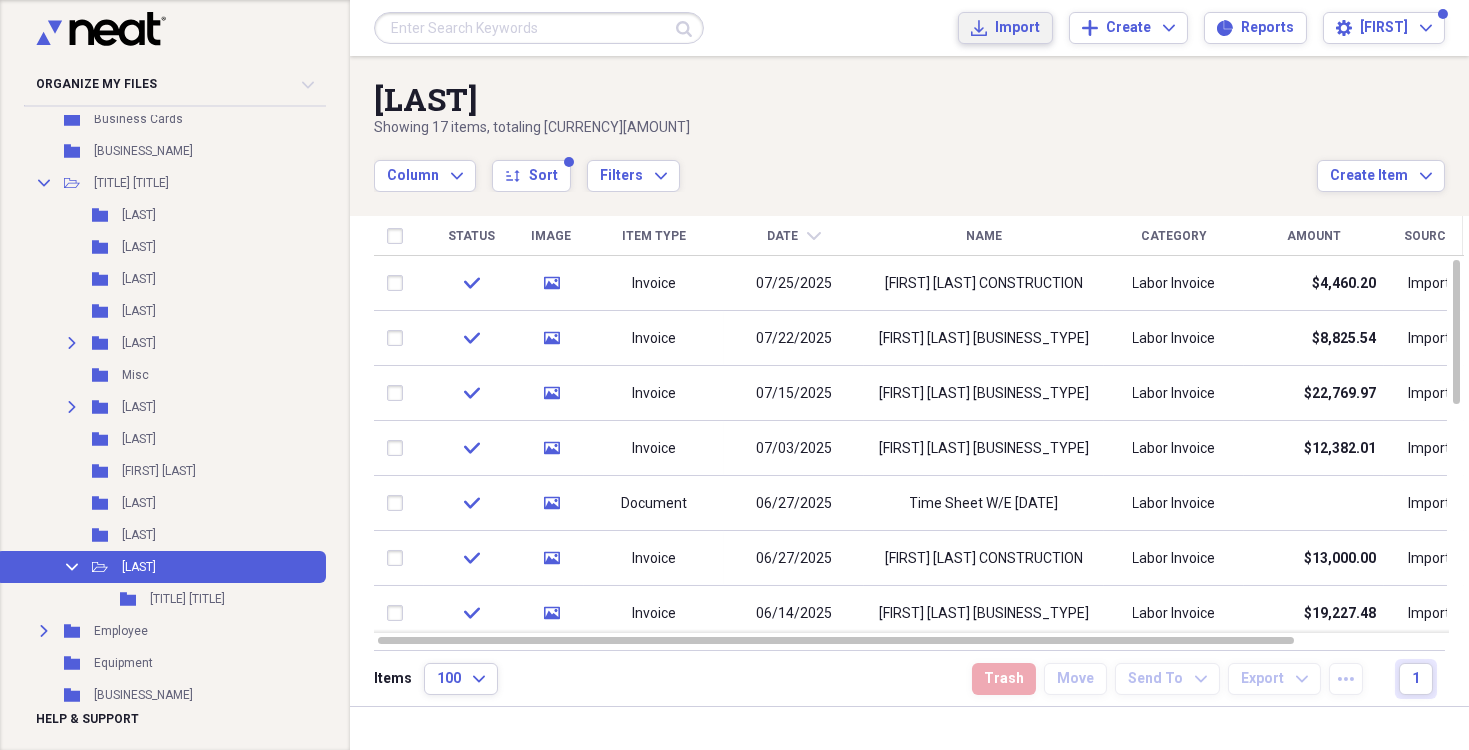 click on "Import" at bounding box center (1017, 28) 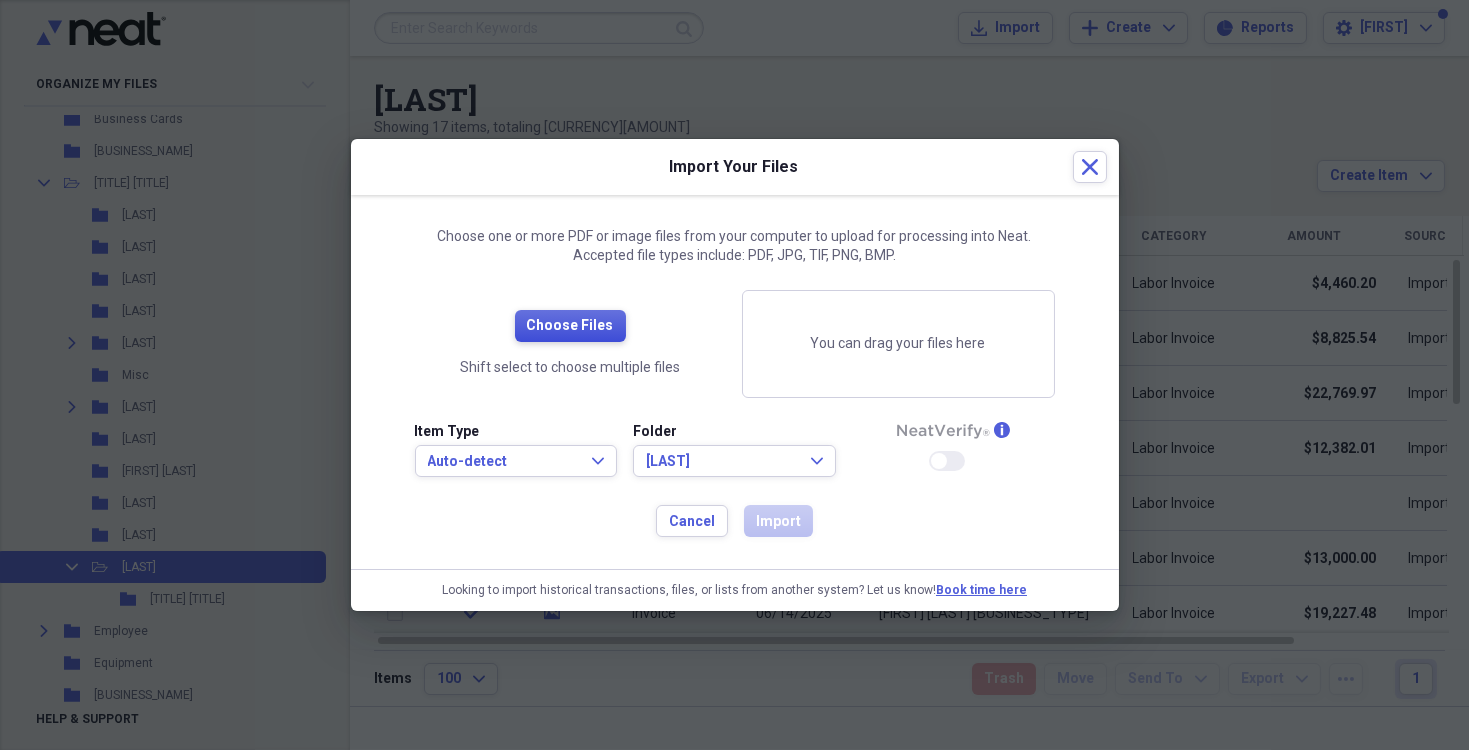 click on "Choose Files" at bounding box center (570, 326) 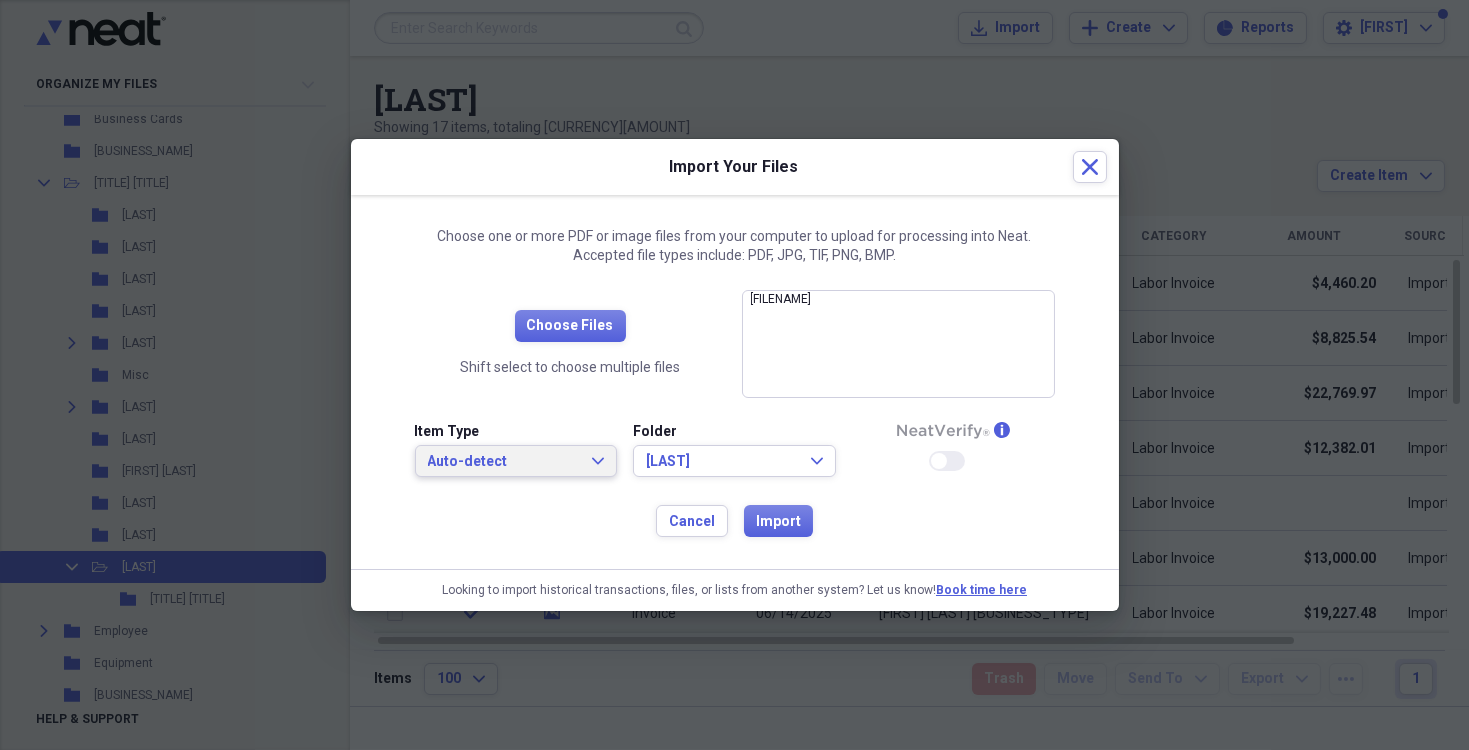click on "Auto-detect Expand" at bounding box center (516, 462) 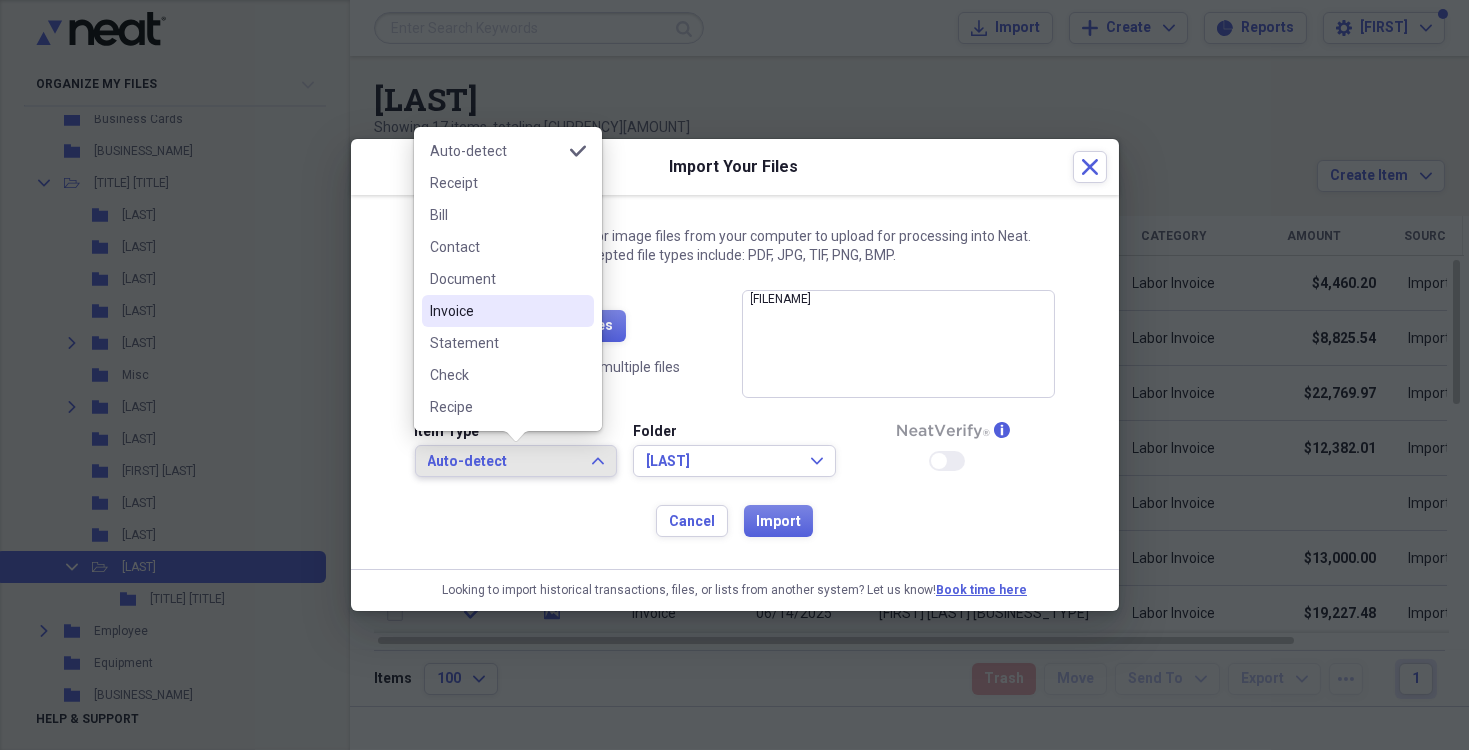 click on "Invoice" at bounding box center (496, 311) 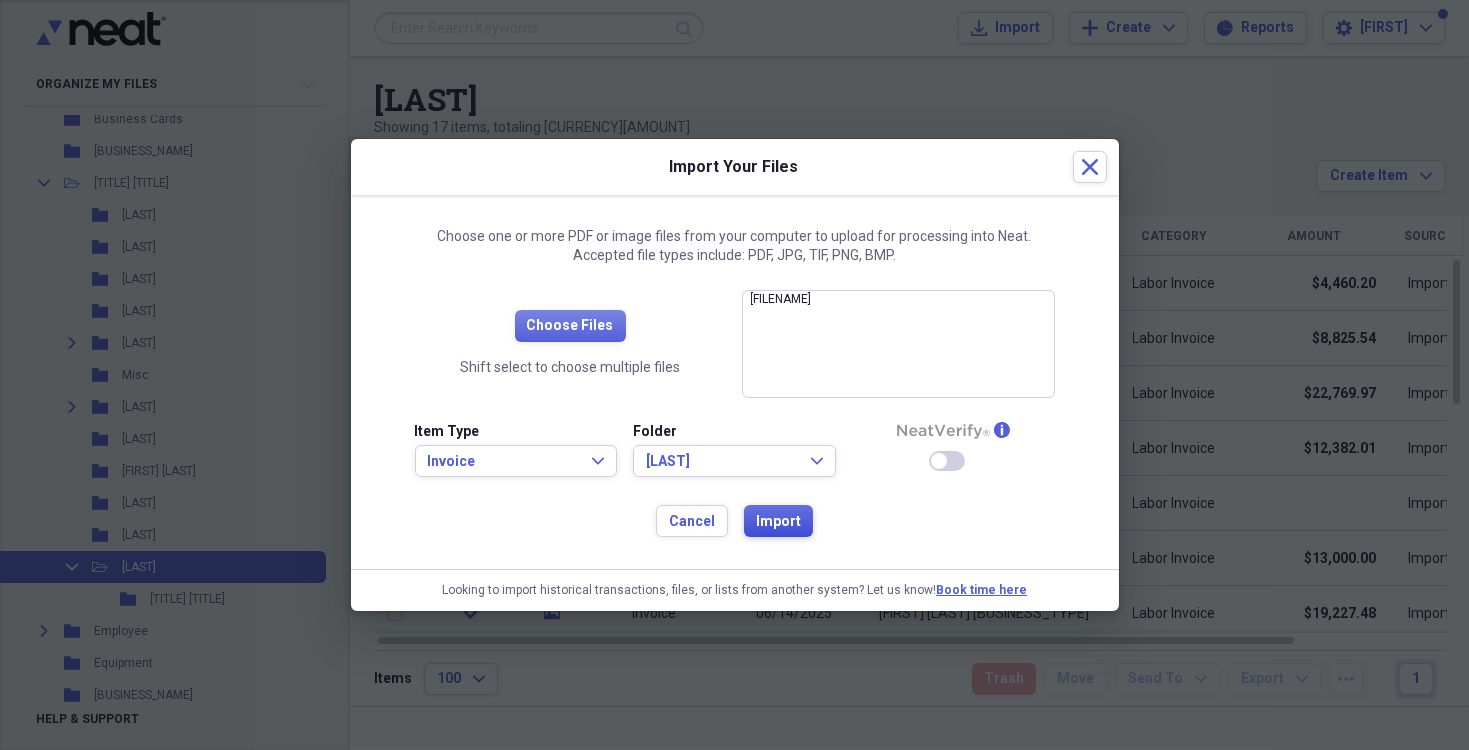 click on "Import" at bounding box center (778, 522) 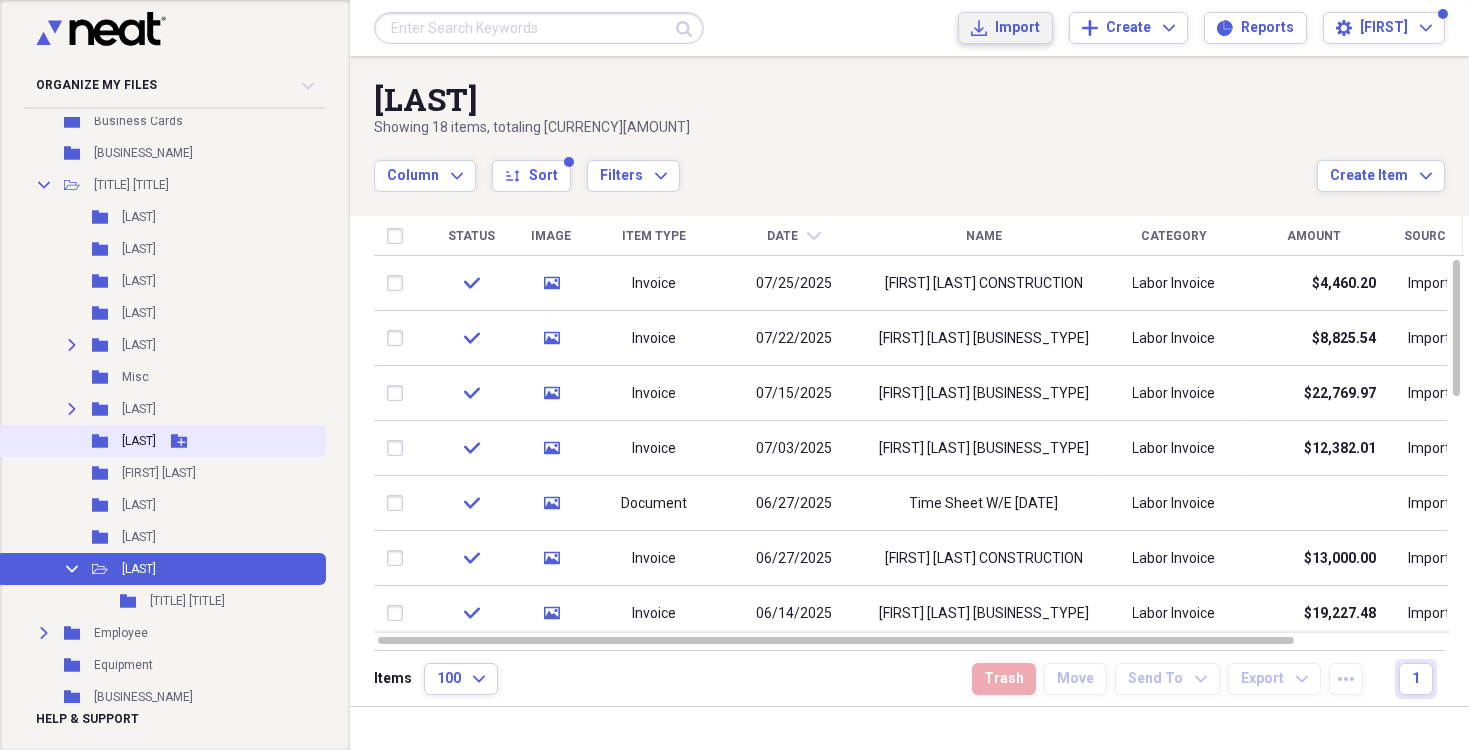scroll, scrollTop: 0, scrollLeft: 0, axis: both 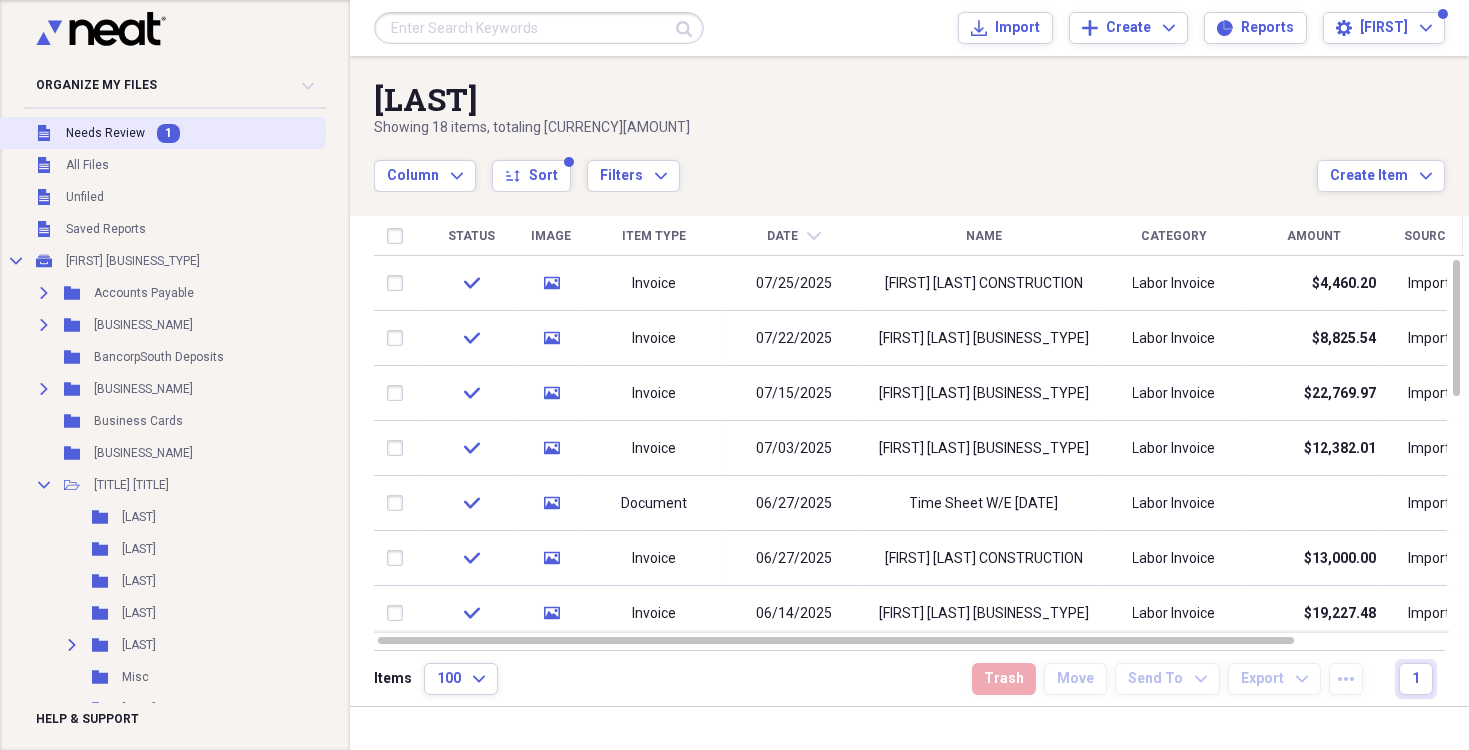 click on "Unfiled Needs Review 1" at bounding box center (161, 133) 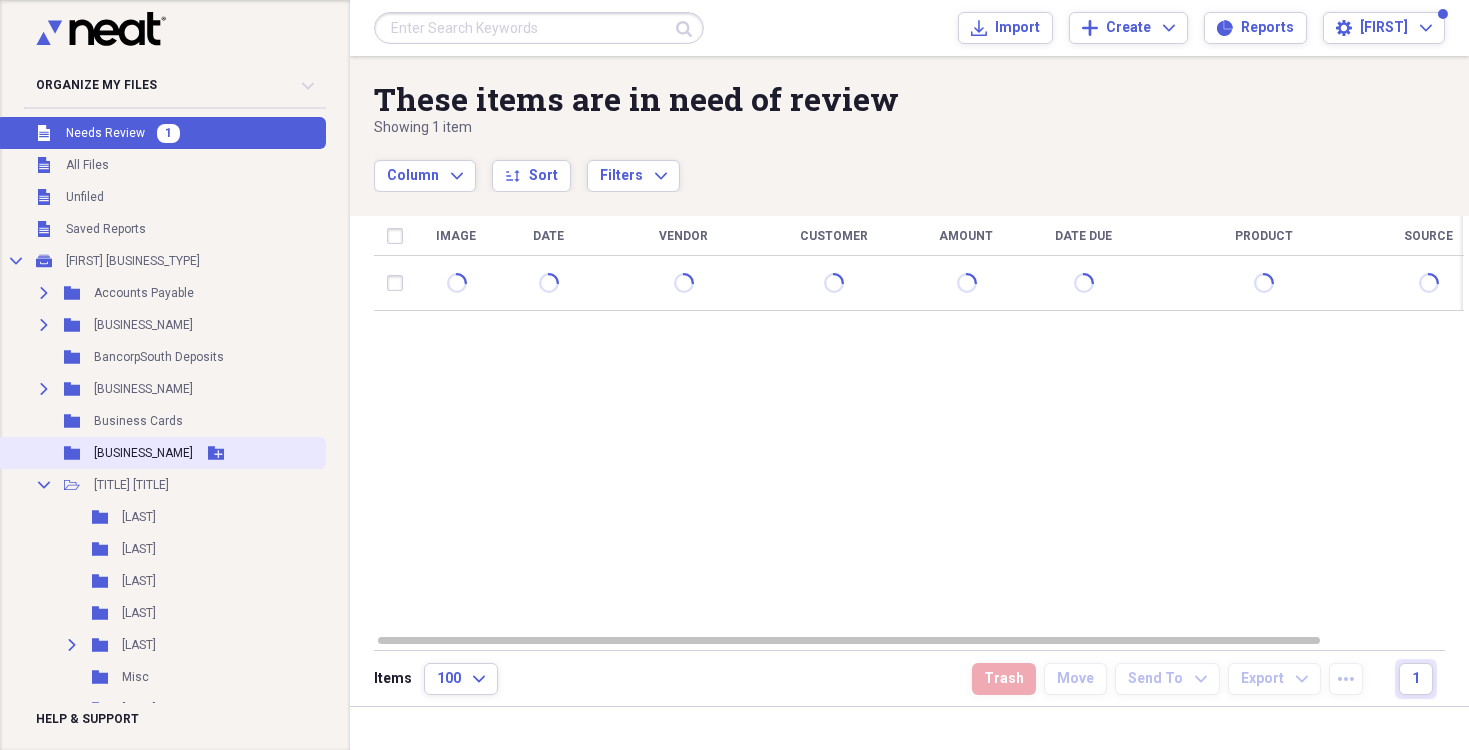 scroll, scrollTop: 300, scrollLeft: 0, axis: vertical 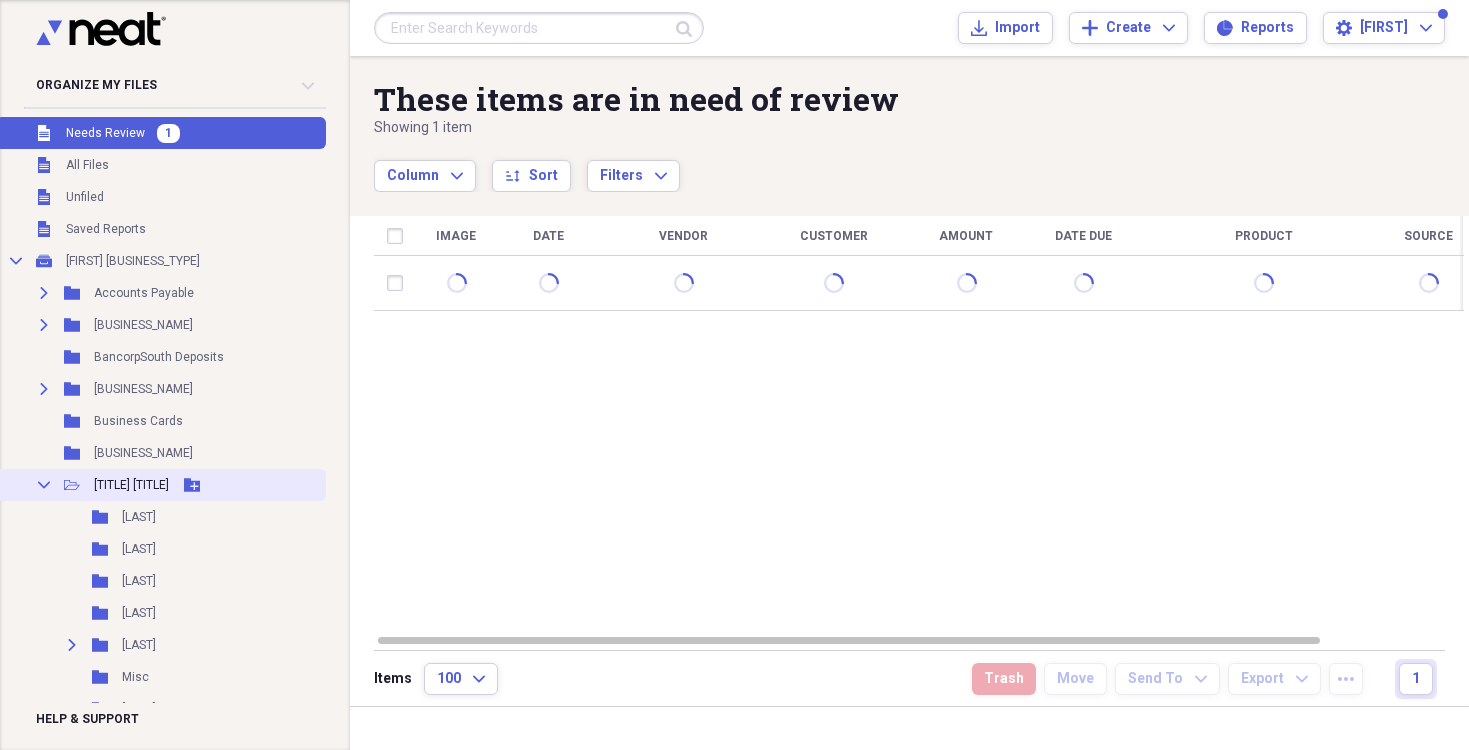 click on "Collapse" 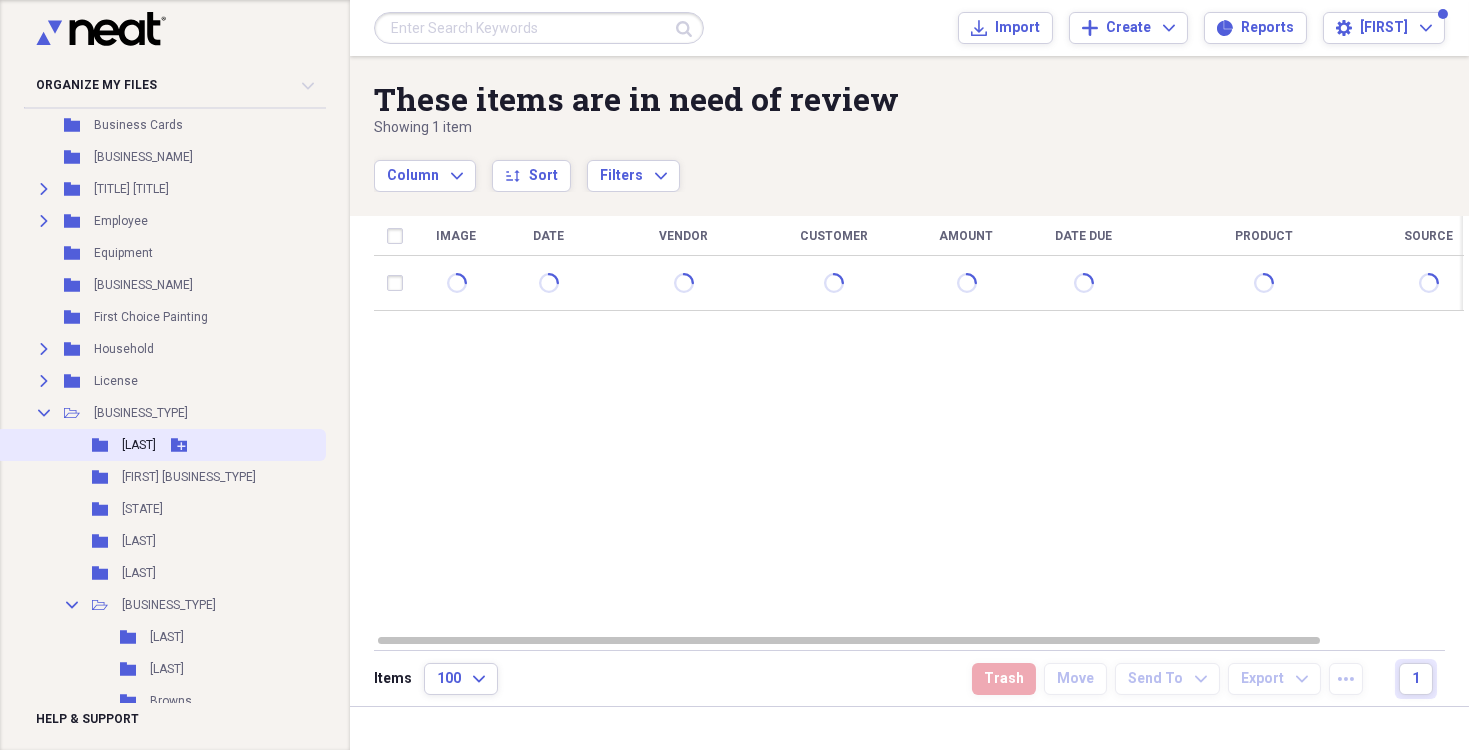 scroll, scrollTop: 300, scrollLeft: 0, axis: vertical 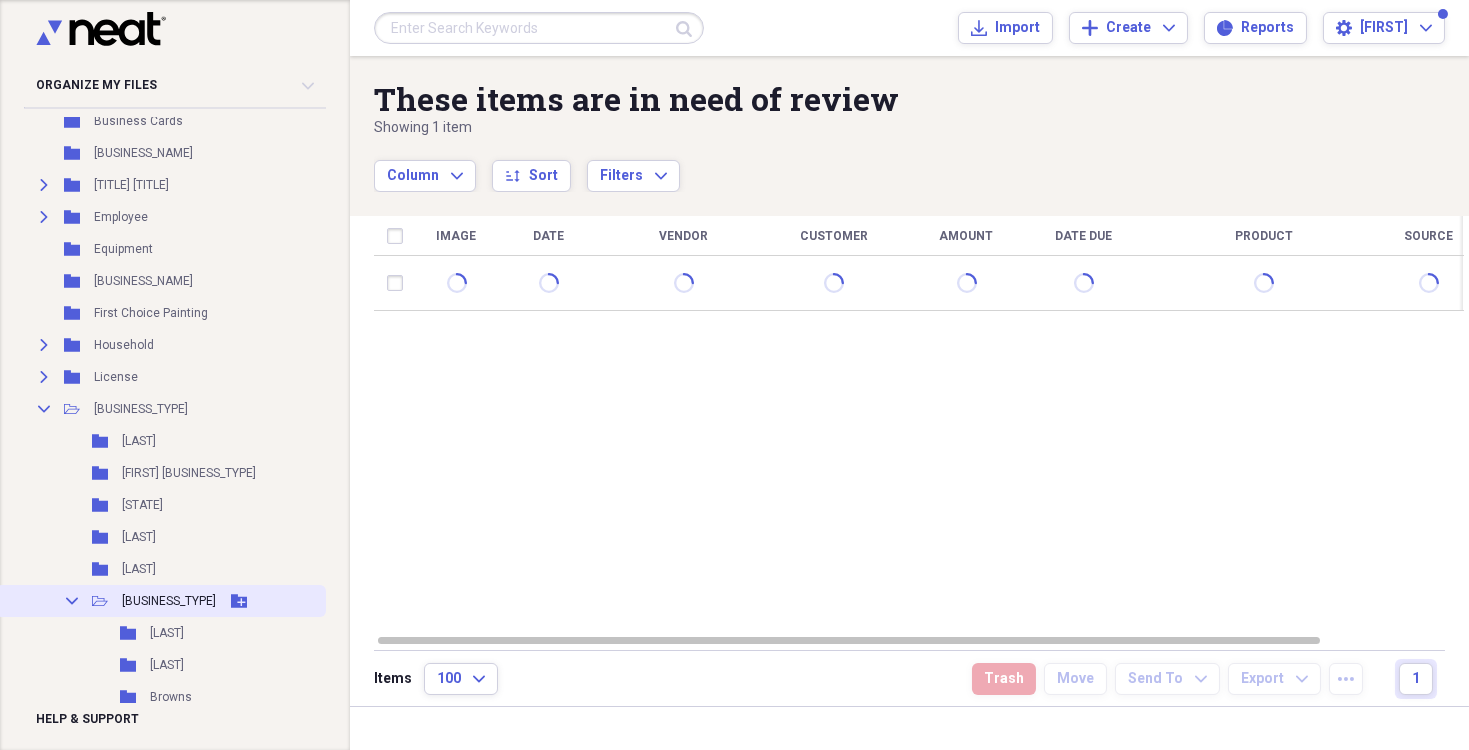 click on "Collapse" 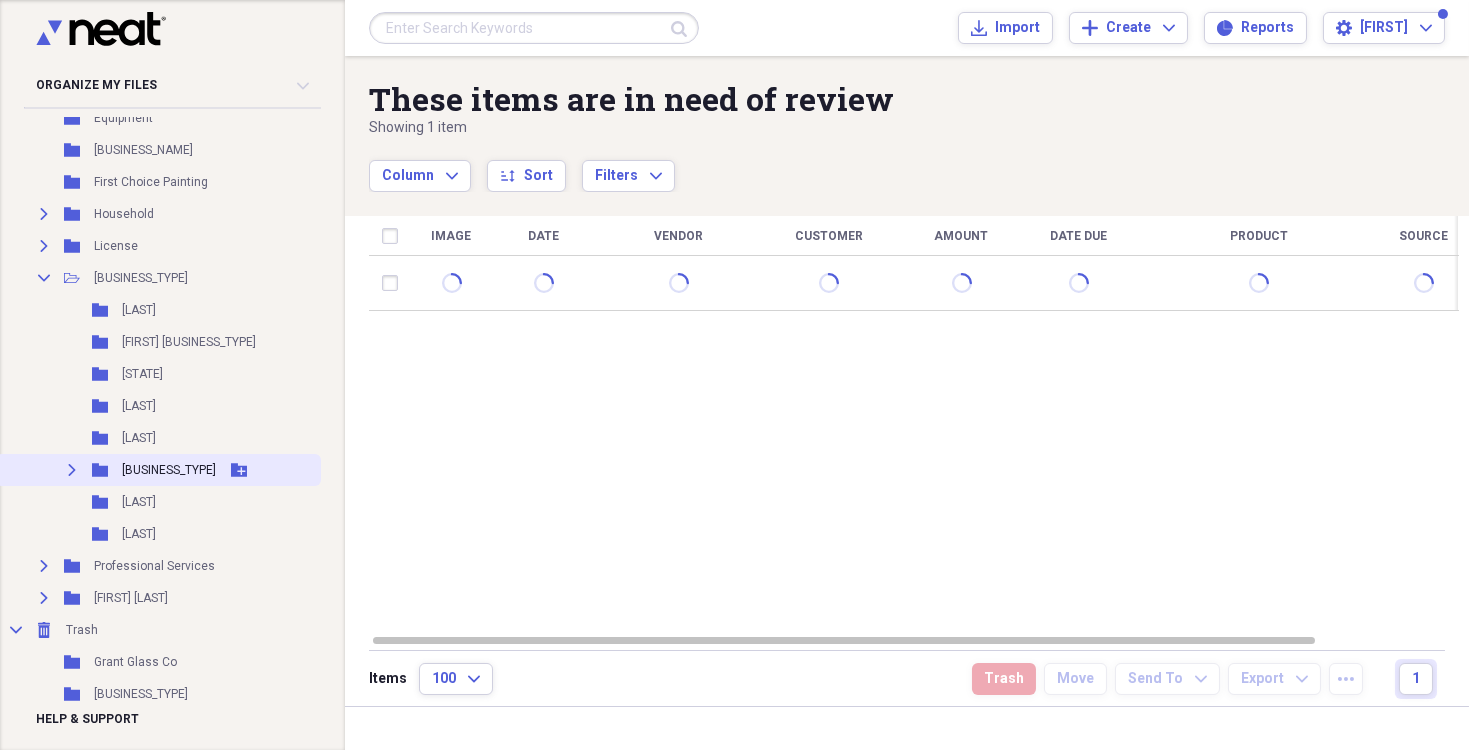 scroll, scrollTop: 468, scrollLeft: 0, axis: vertical 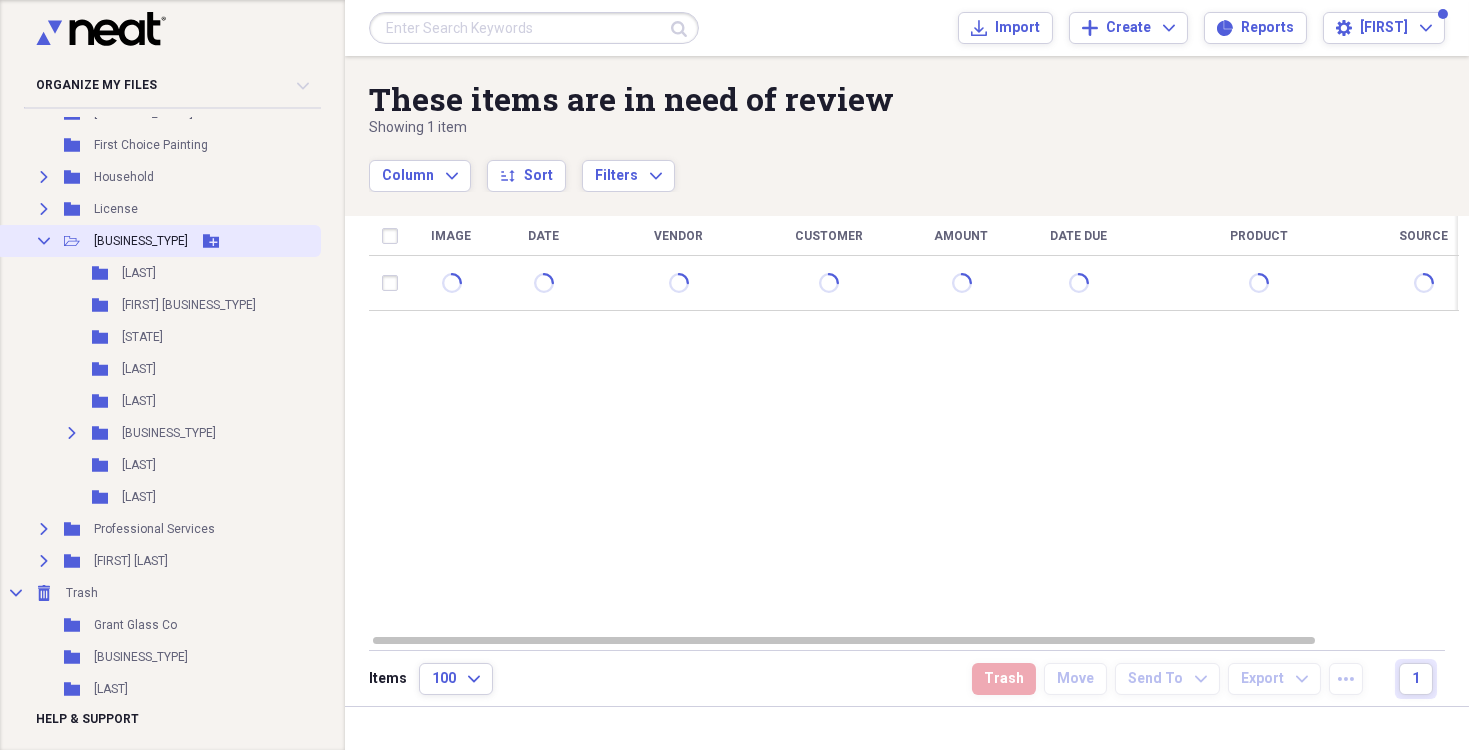 click on "Collapse" 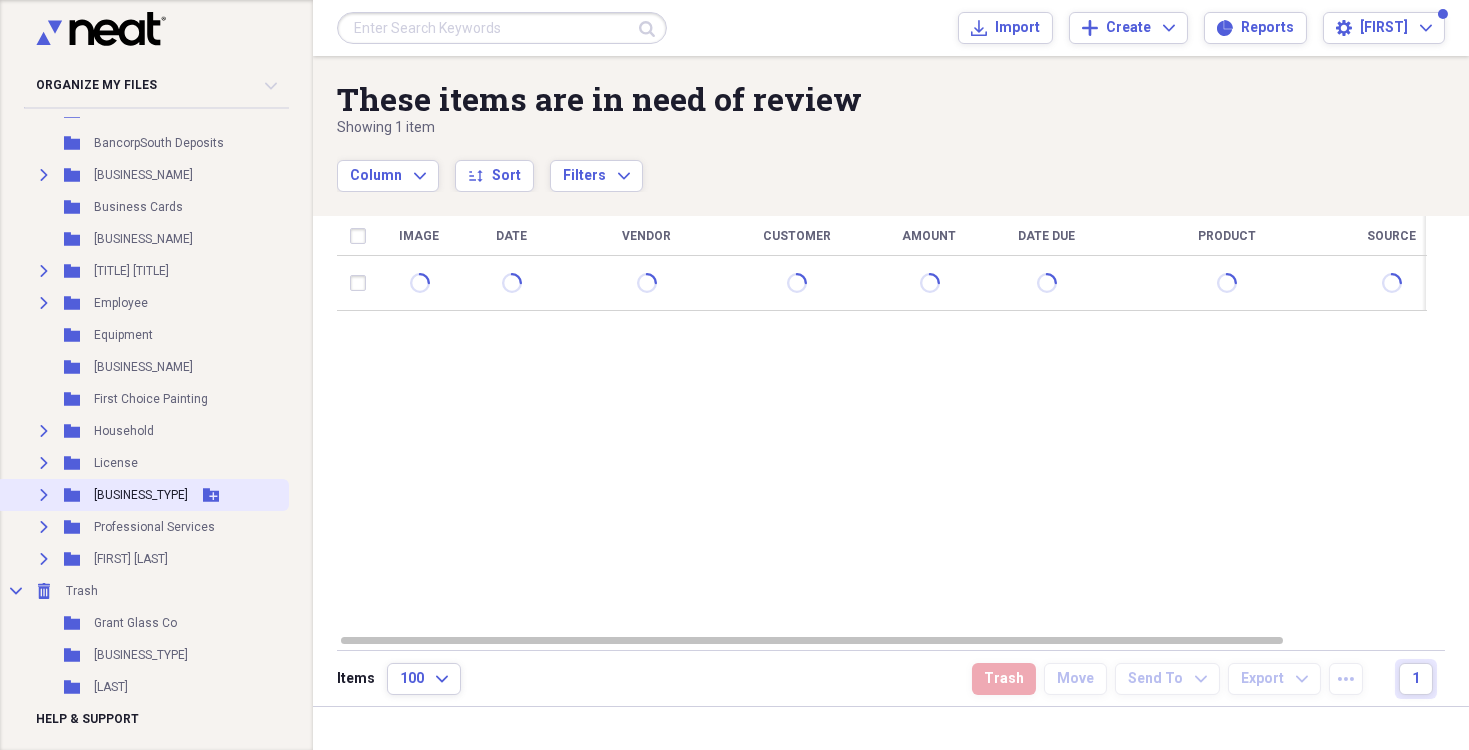 scroll, scrollTop: 212, scrollLeft: 0, axis: vertical 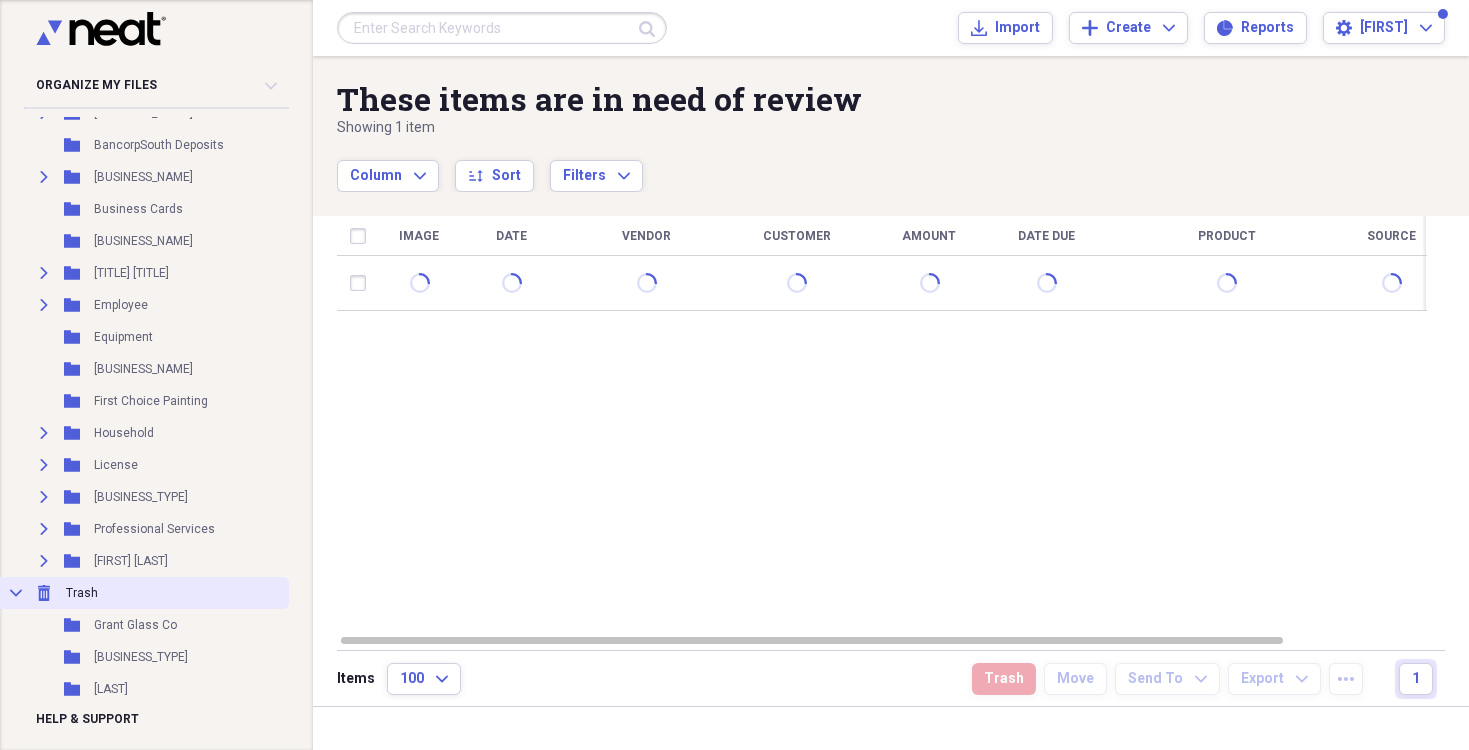 click on "Collapse" 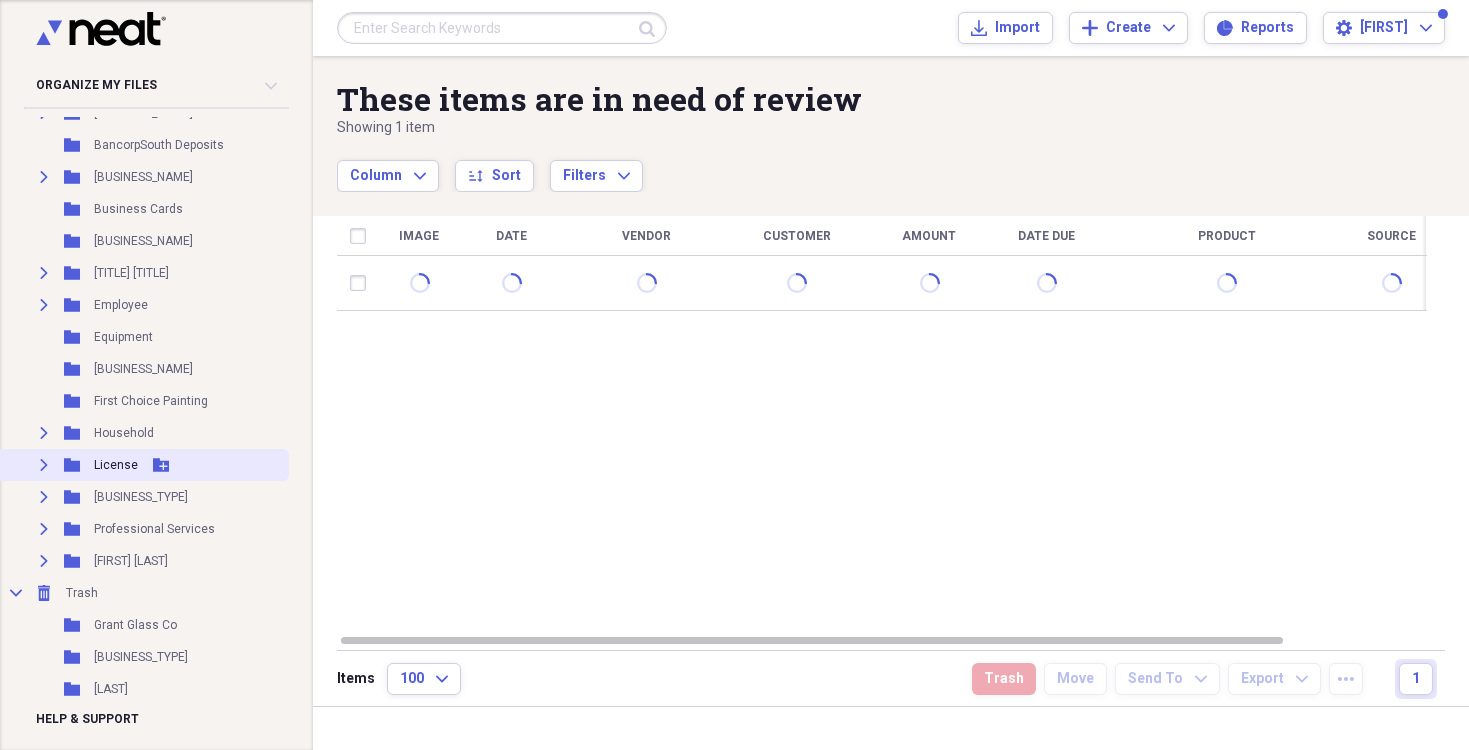 scroll, scrollTop: 116, scrollLeft: 0, axis: vertical 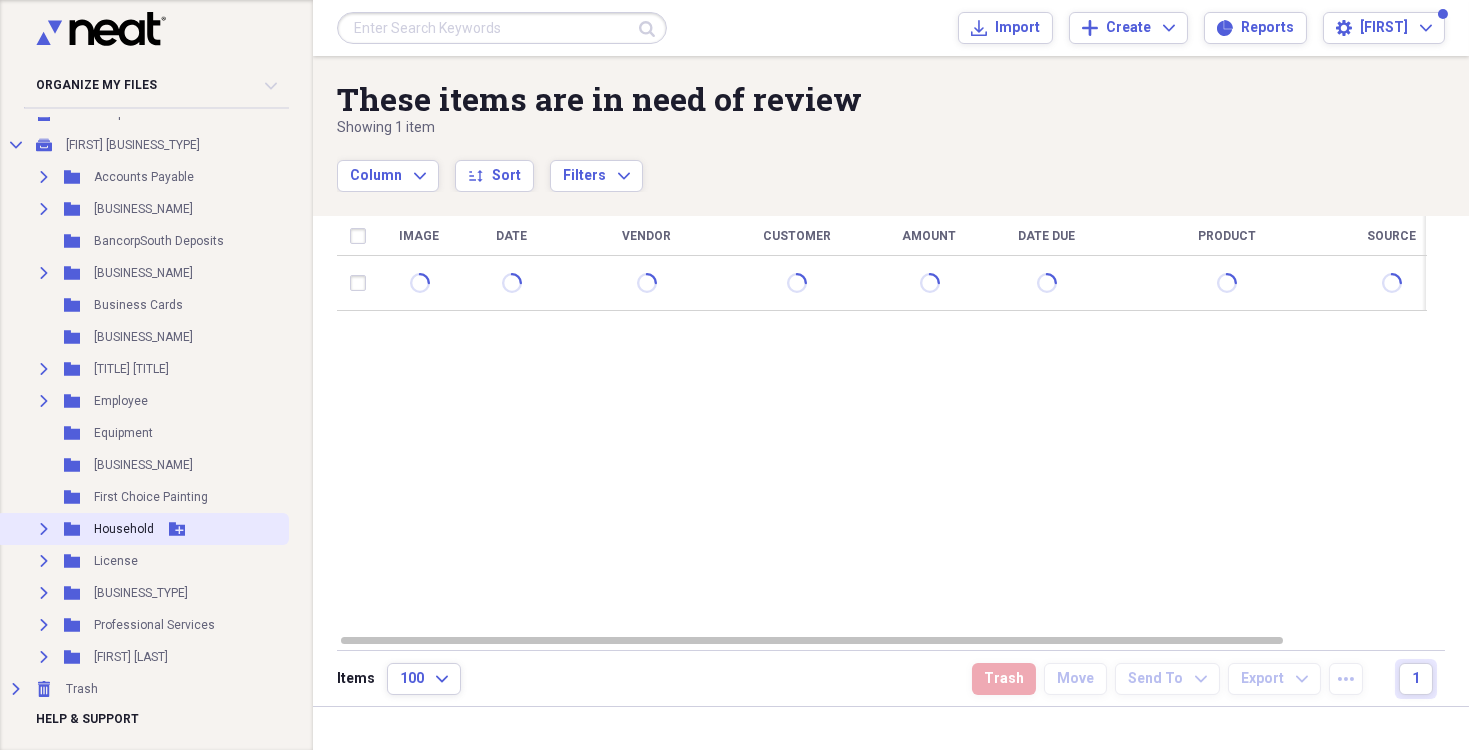 click on "Expand" 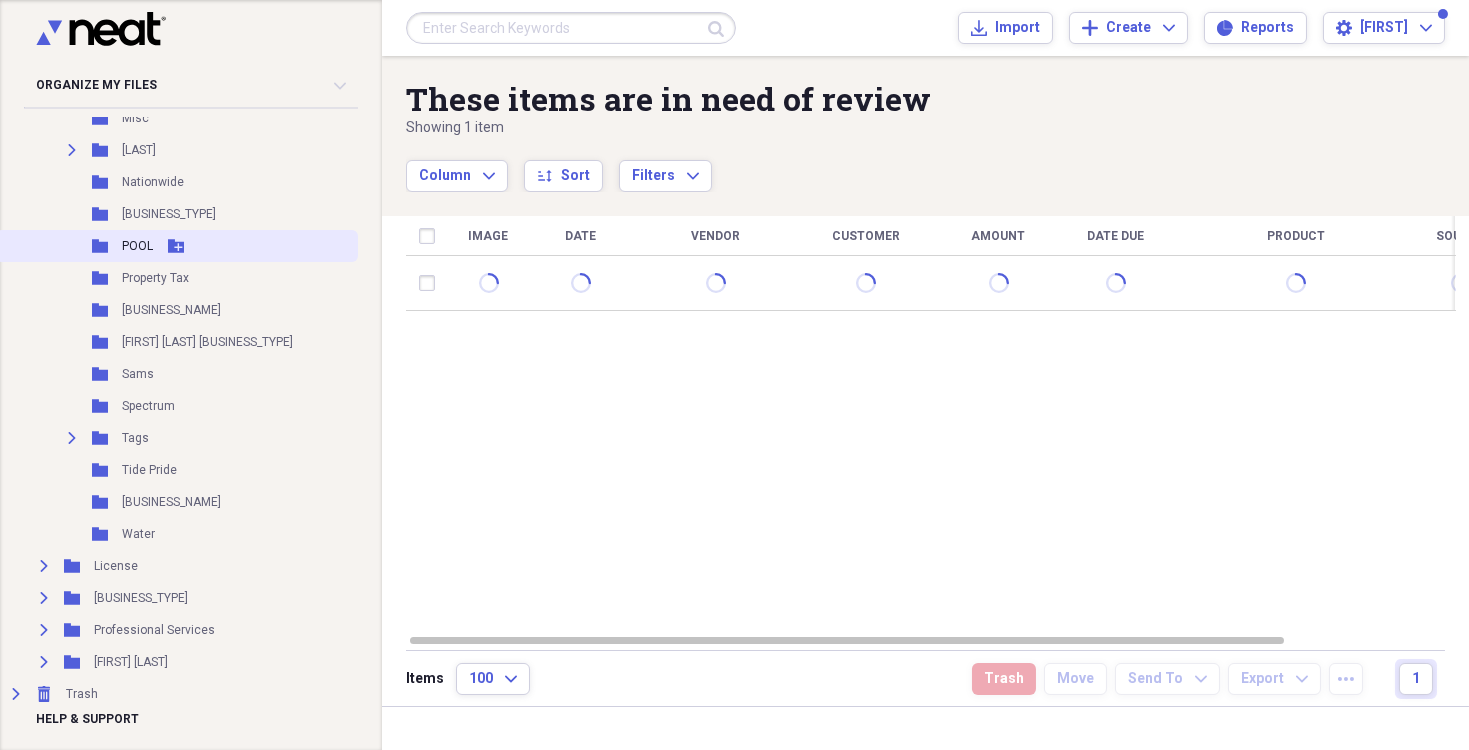 scroll, scrollTop: 1012, scrollLeft: 0, axis: vertical 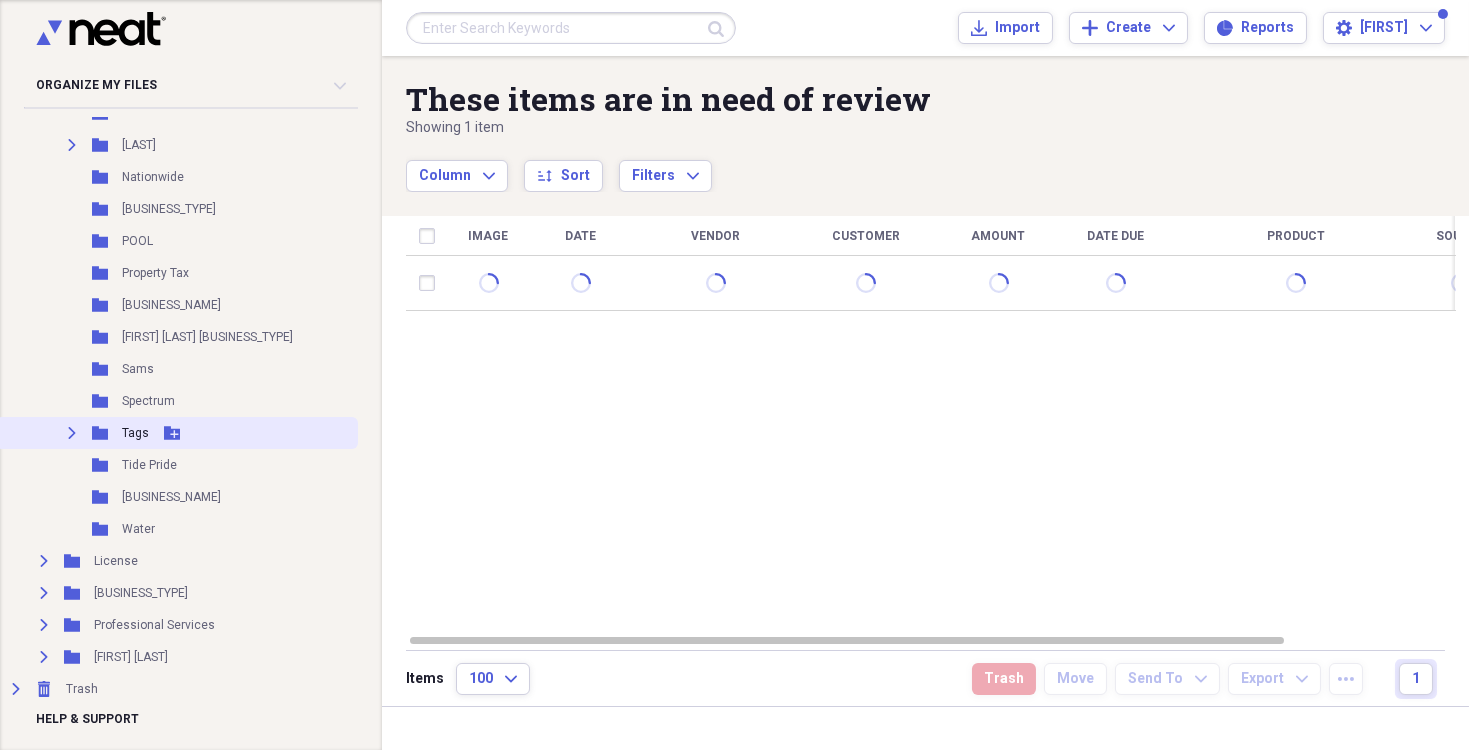 click 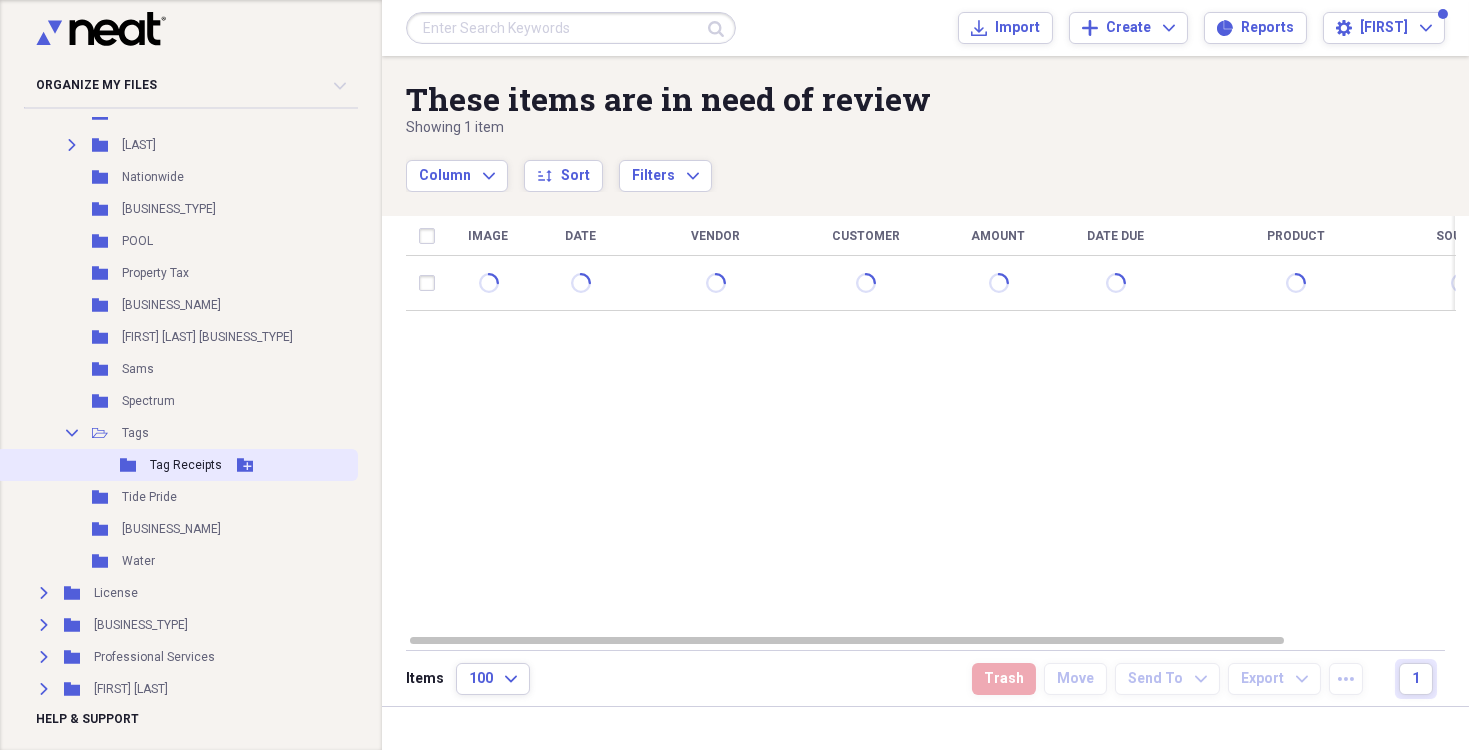 click on "Tag Receipts" at bounding box center (186, 465) 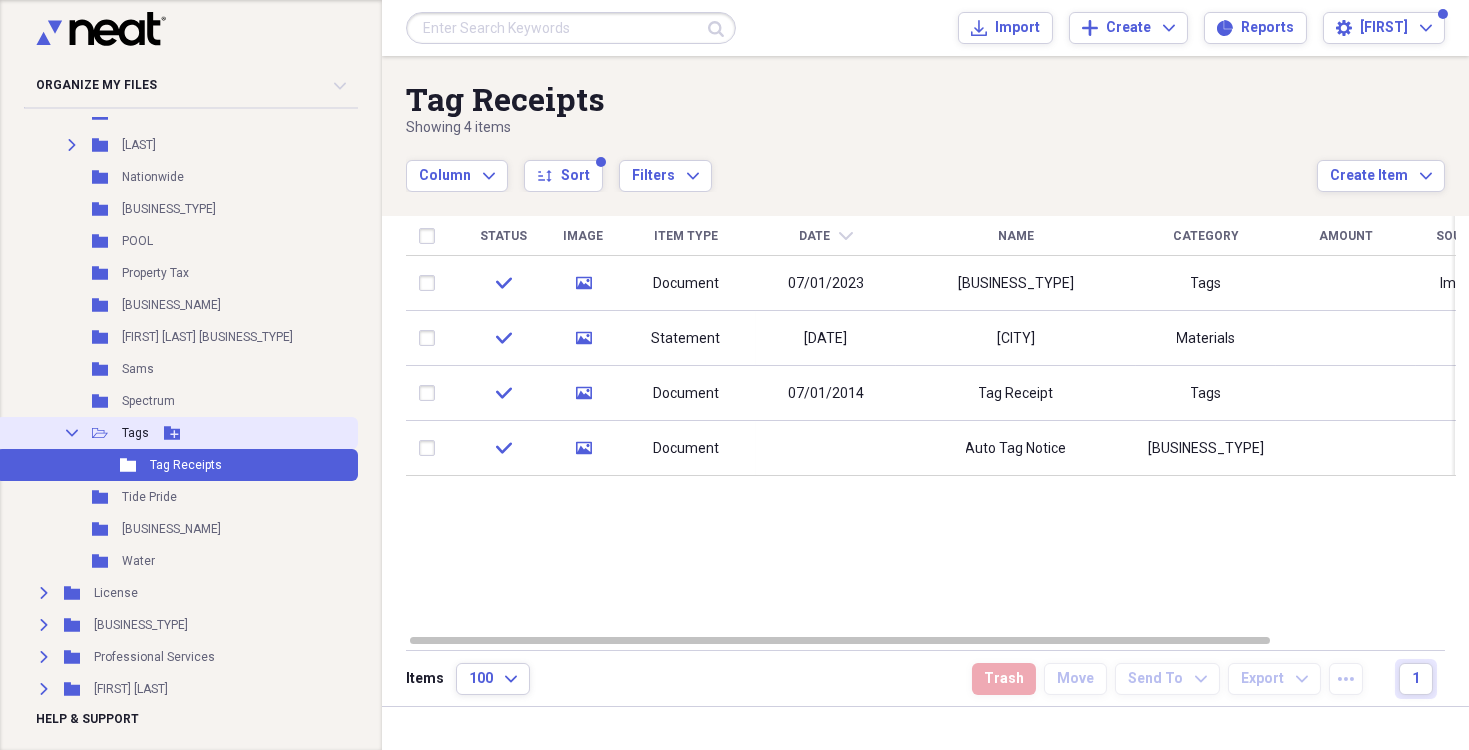 click on "Collapse Open Folder Tags Add Folder" at bounding box center [177, 433] 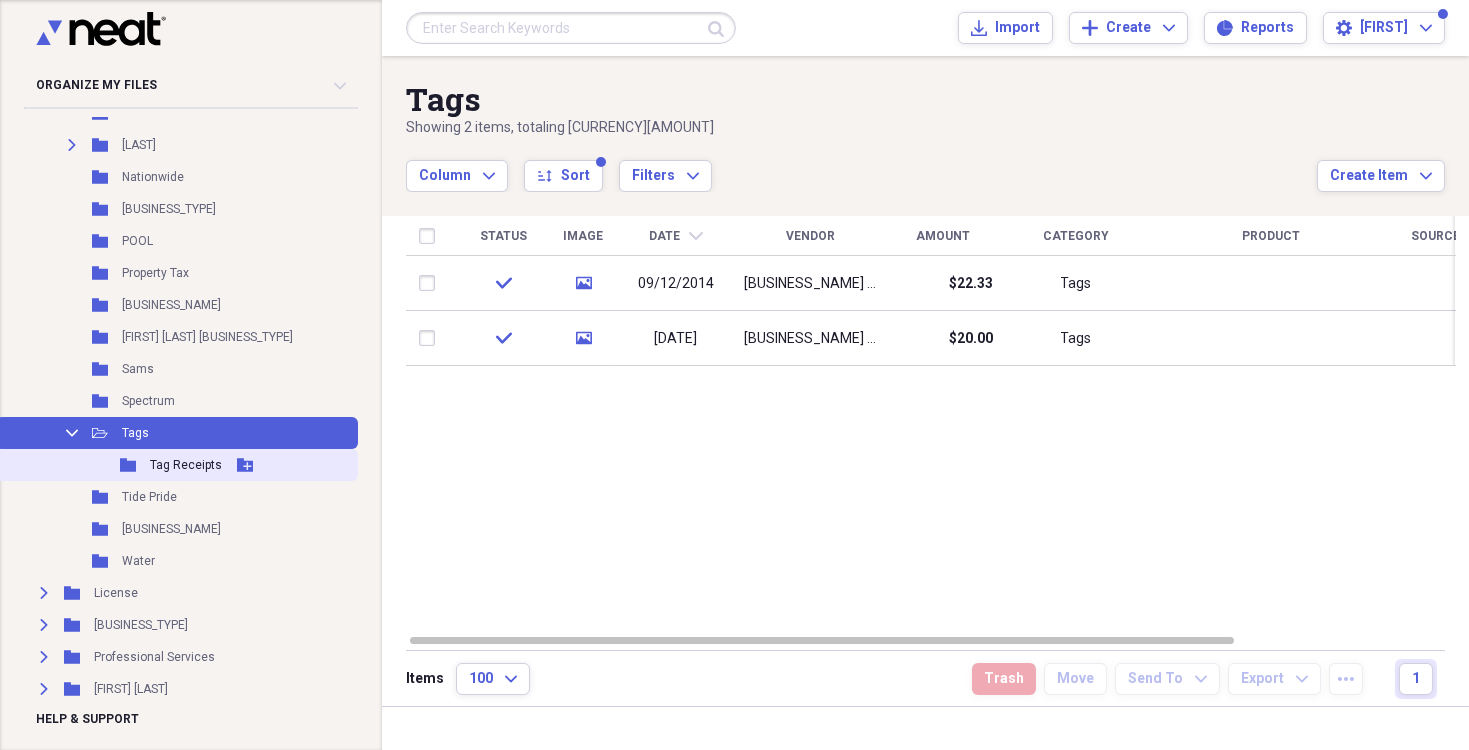 click on "Tag Receipts" at bounding box center [186, 465] 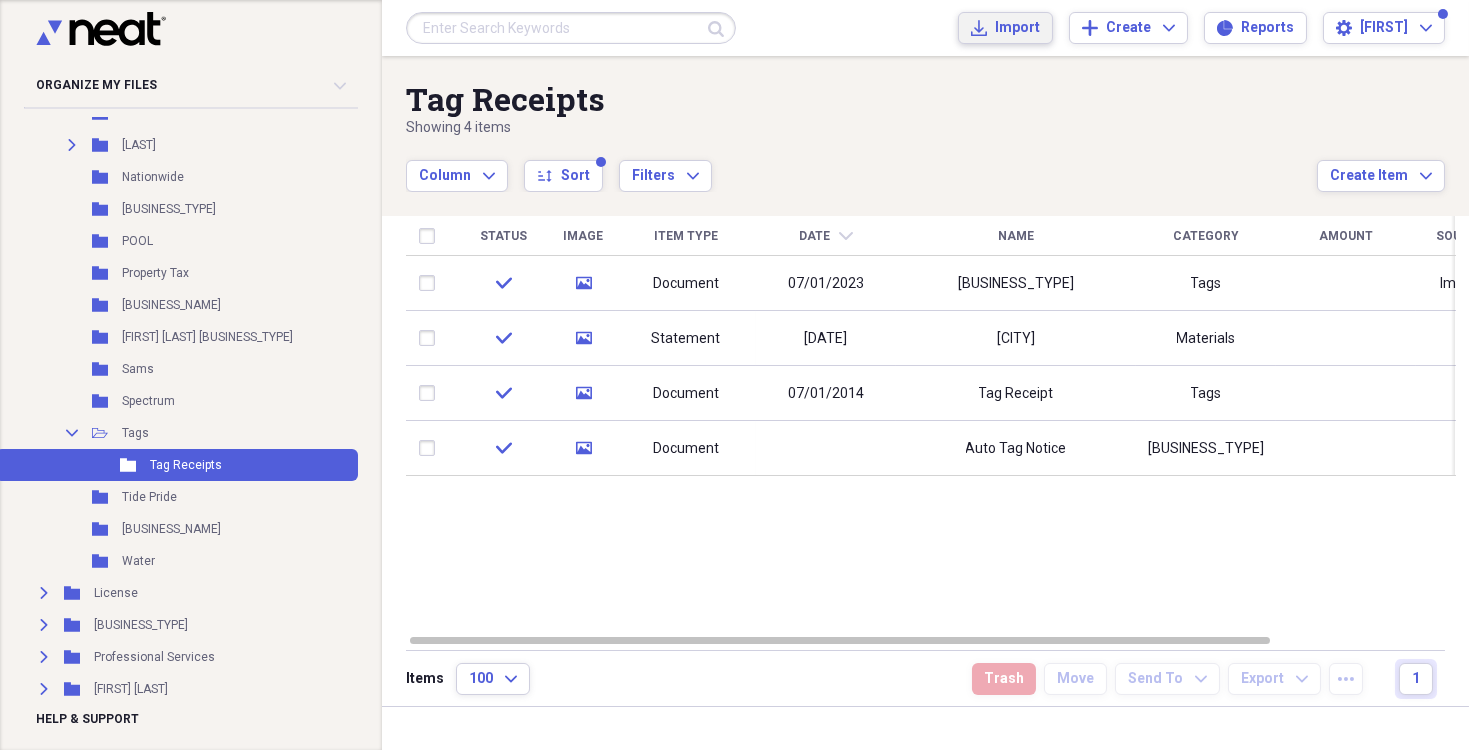 click on "Import" at bounding box center (1017, 28) 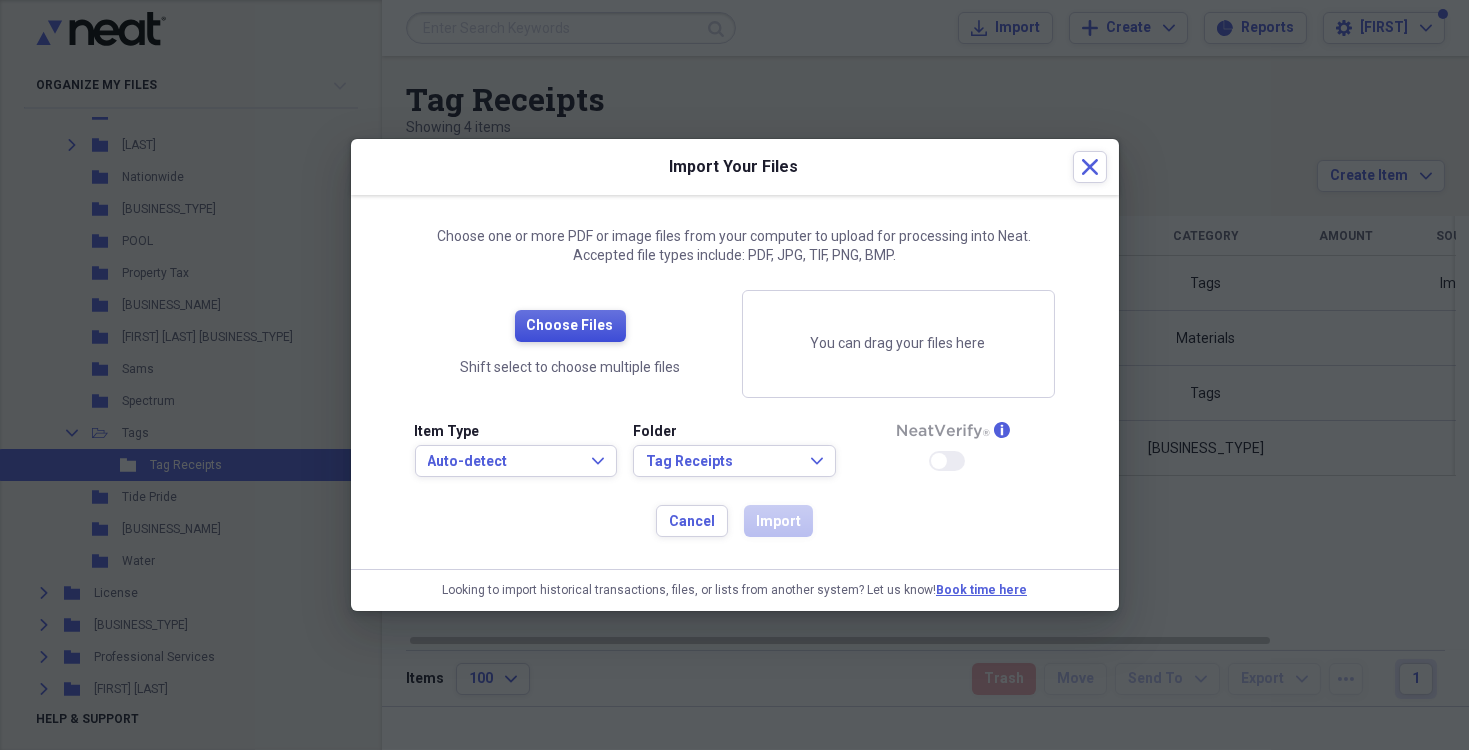 click on "Choose Files" at bounding box center [570, 326] 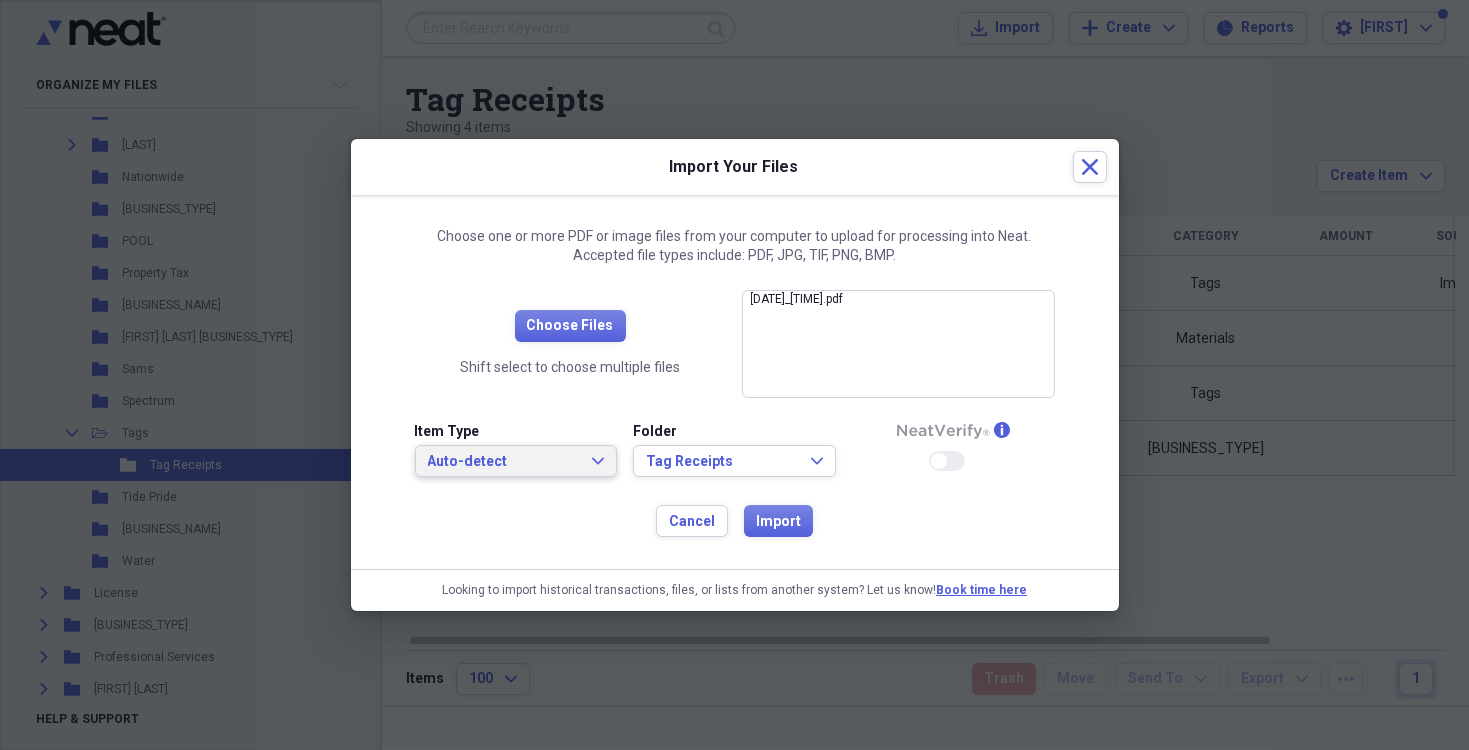 click on "Auto-detect Expand" at bounding box center [516, 461] 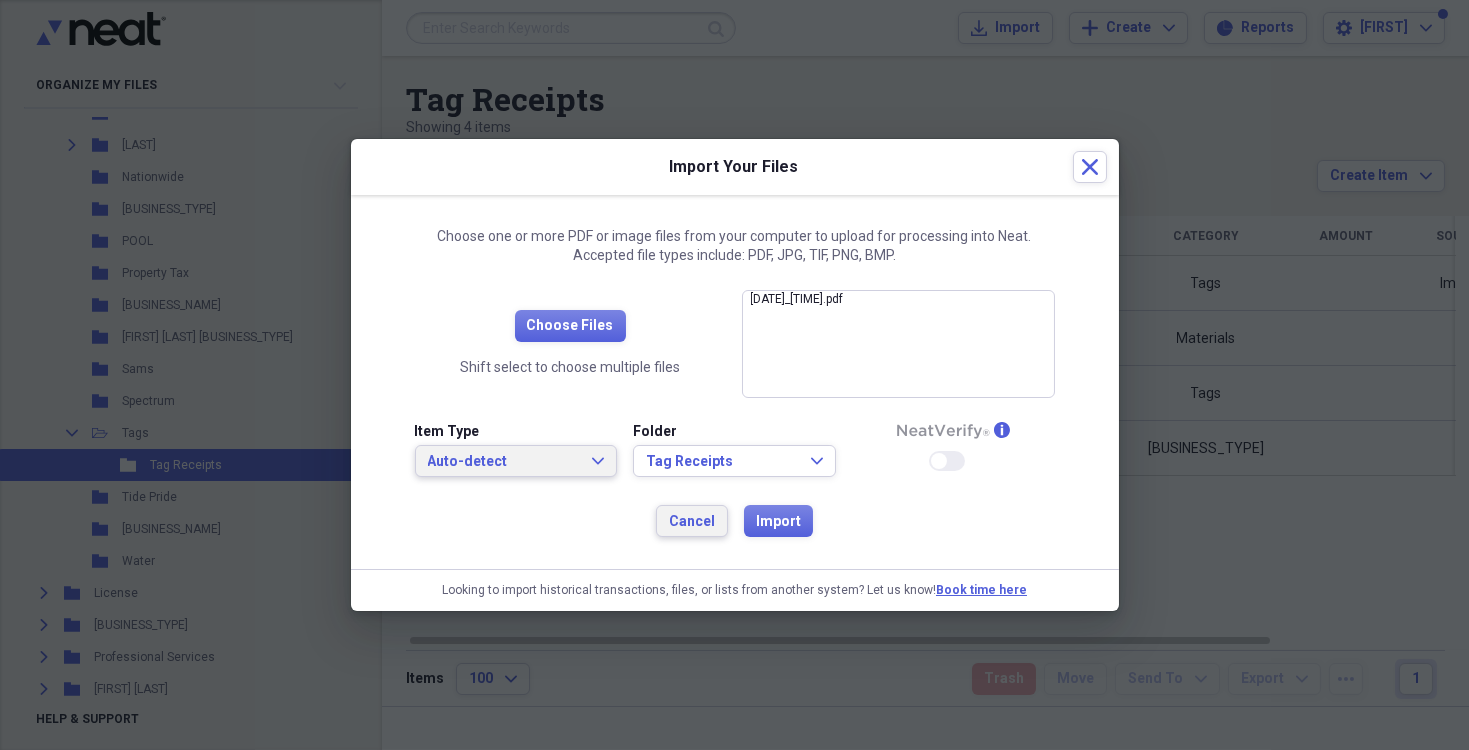 drag, startPoint x: 516, startPoint y: 514, endPoint x: 702, endPoint y: 535, distance: 187.18173 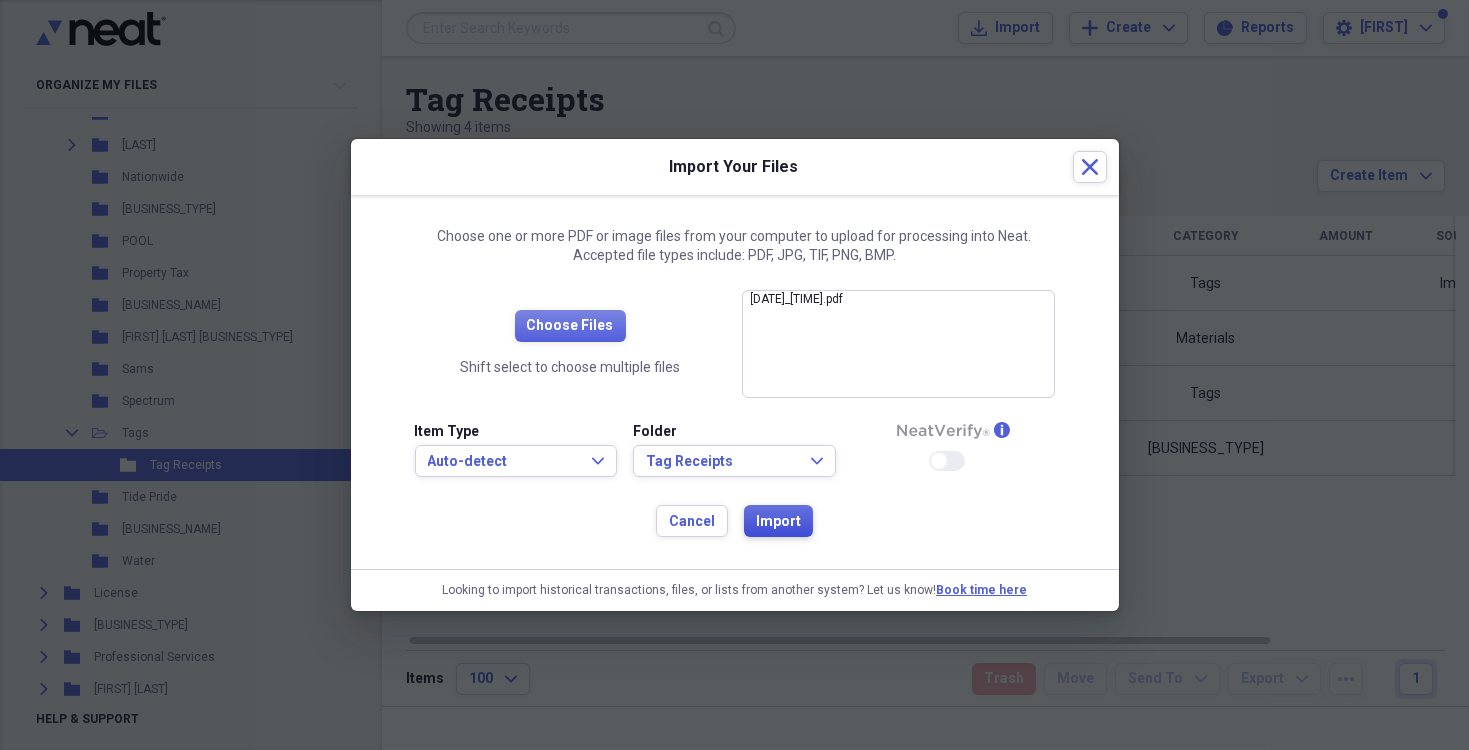 click on "Import" at bounding box center [778, 522] 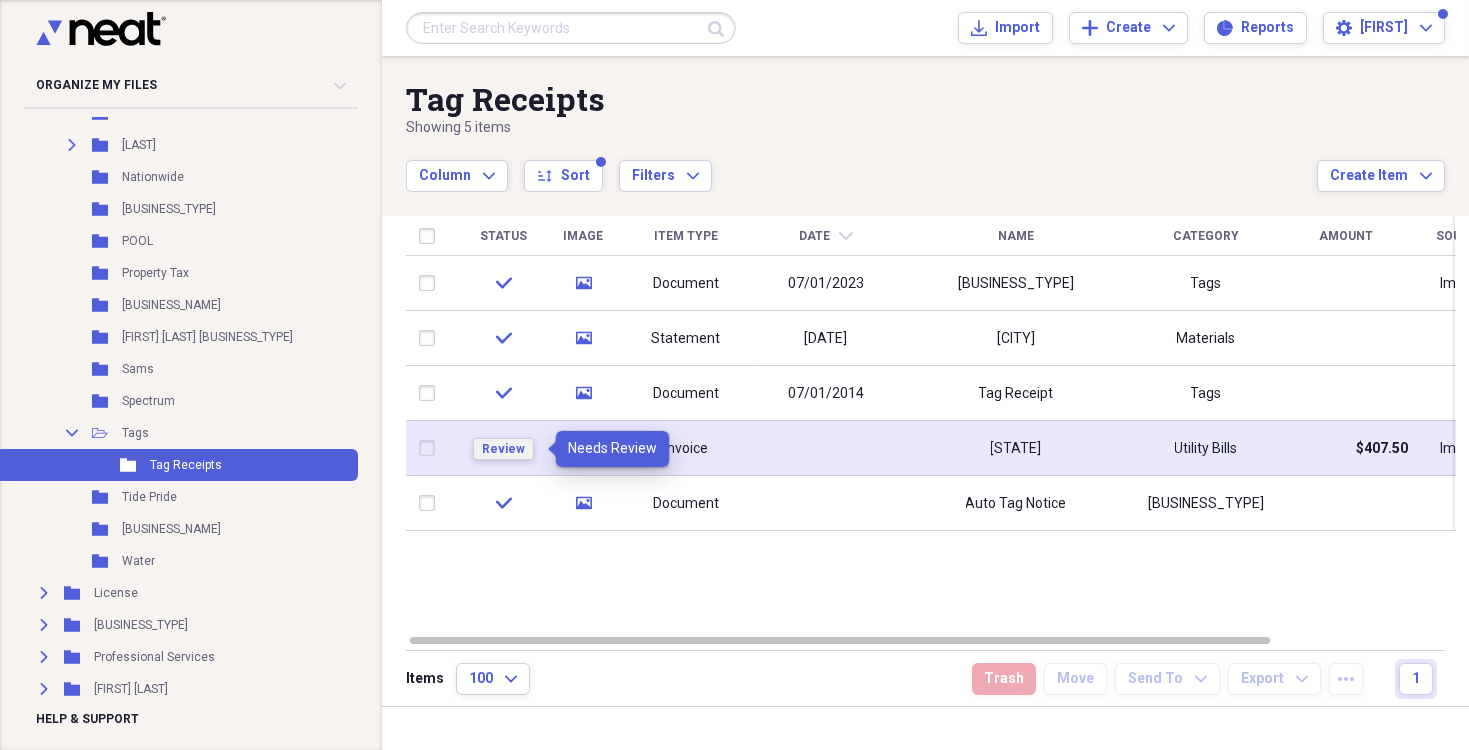 click on "Review" at bounding box center [503, 449] 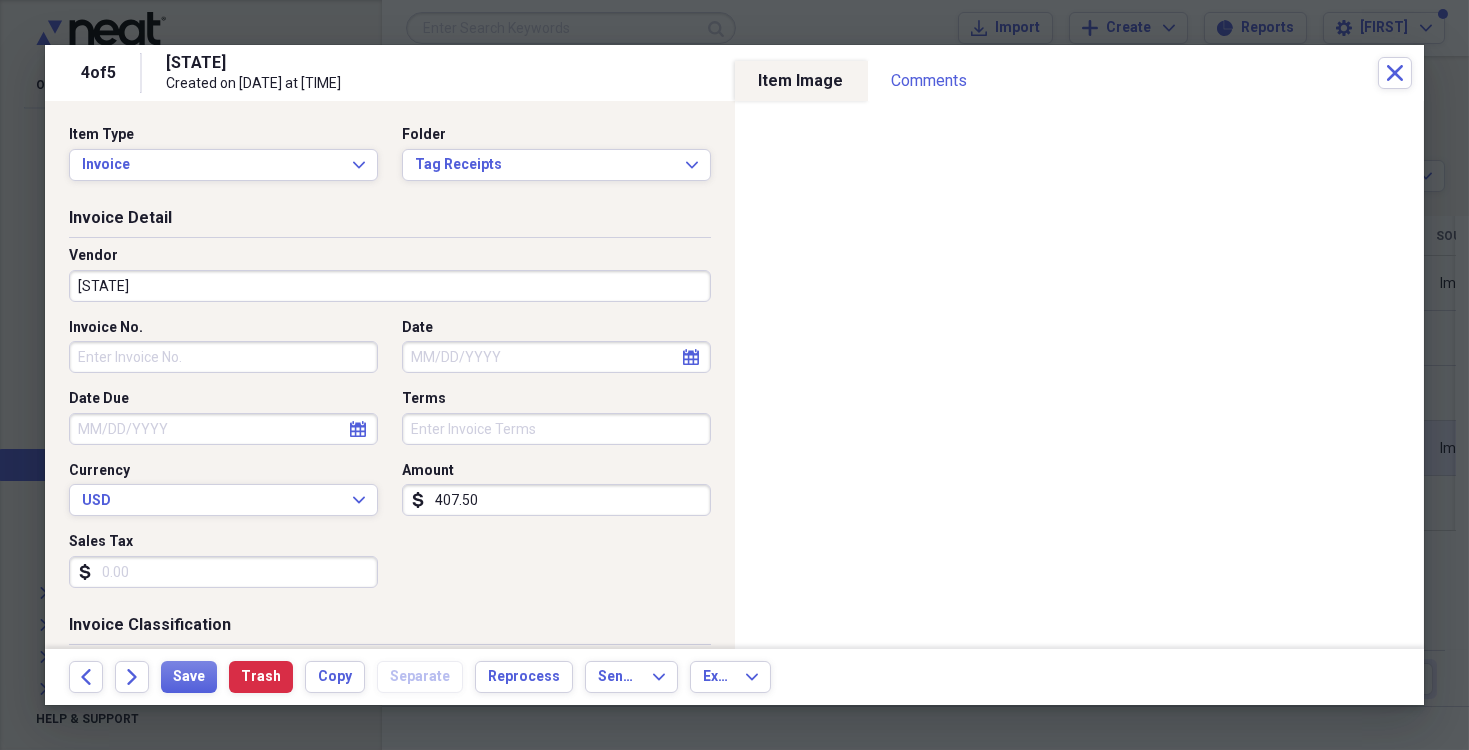 click on "[STATE]" at bounding box center [390, 286] 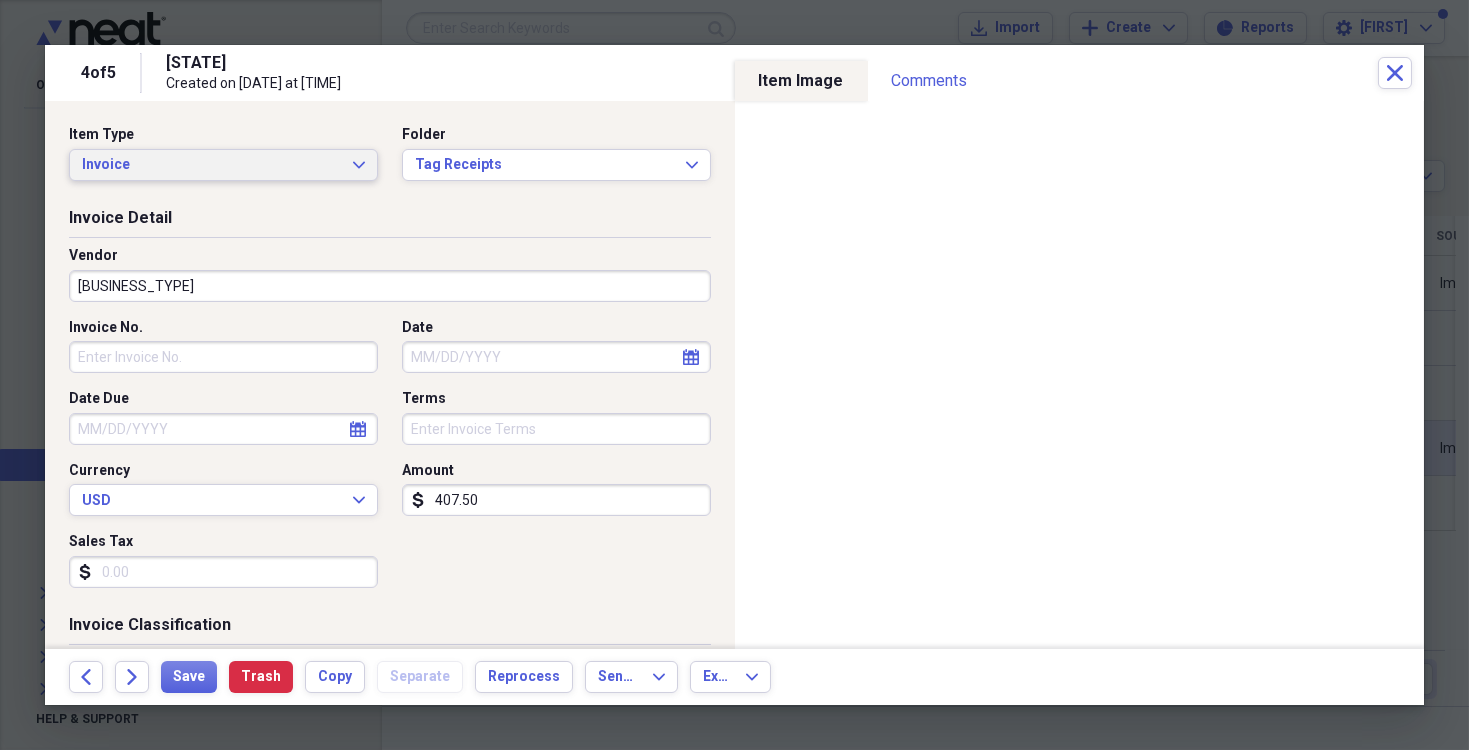 type on "[BUSINESS_TYPE]" 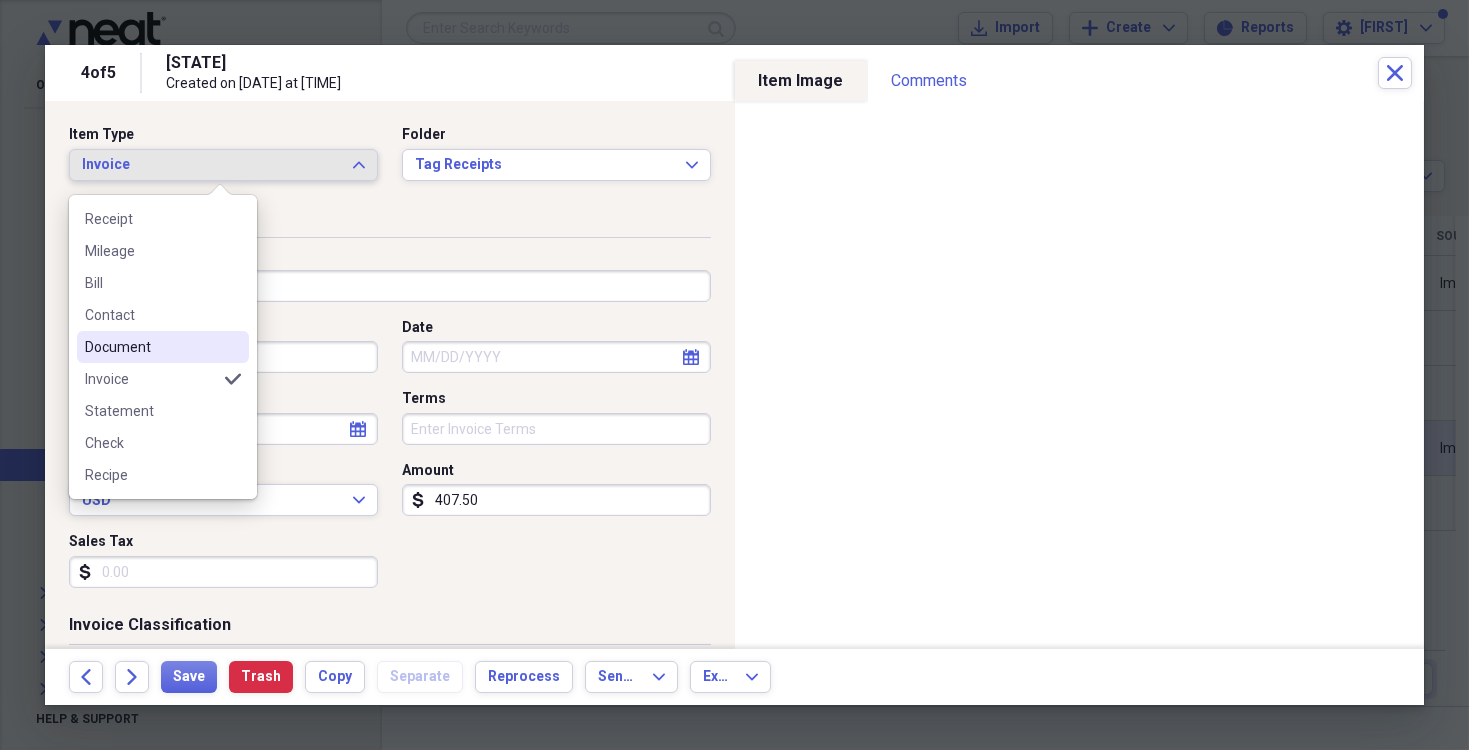 click on "Document" at bounding box center (151, 347) 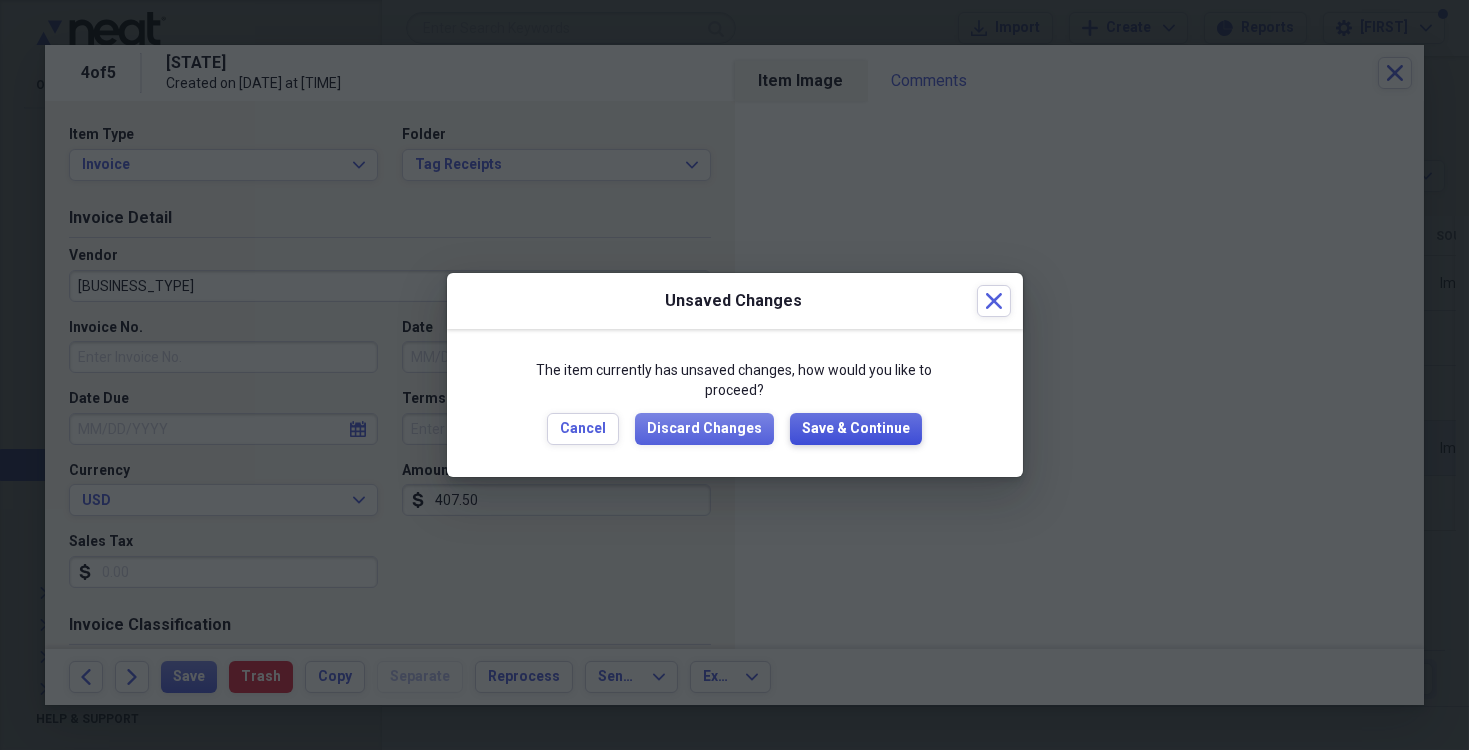 click on "Save & Continue" at bounding box center (856, 429) 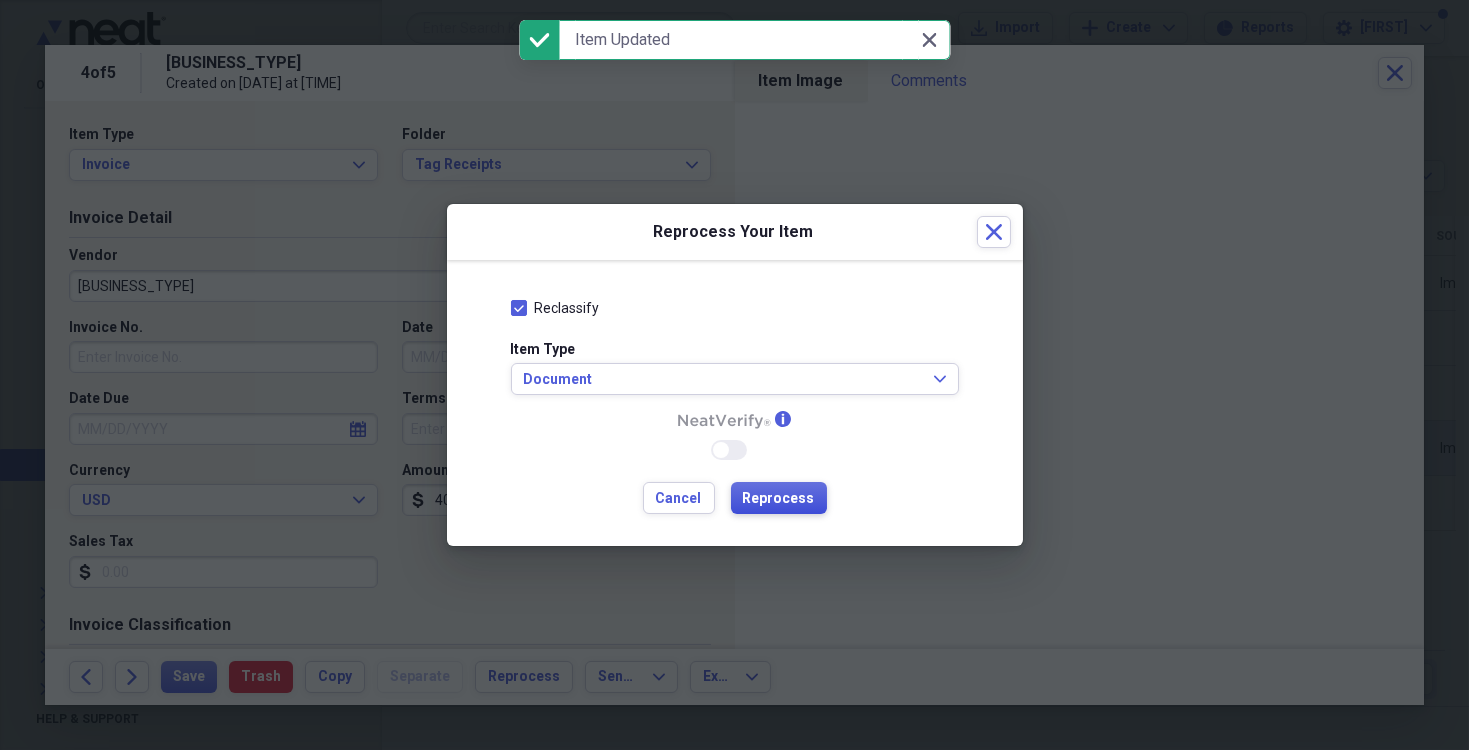 click on "Reprocess" at bounding box center (779, 499) 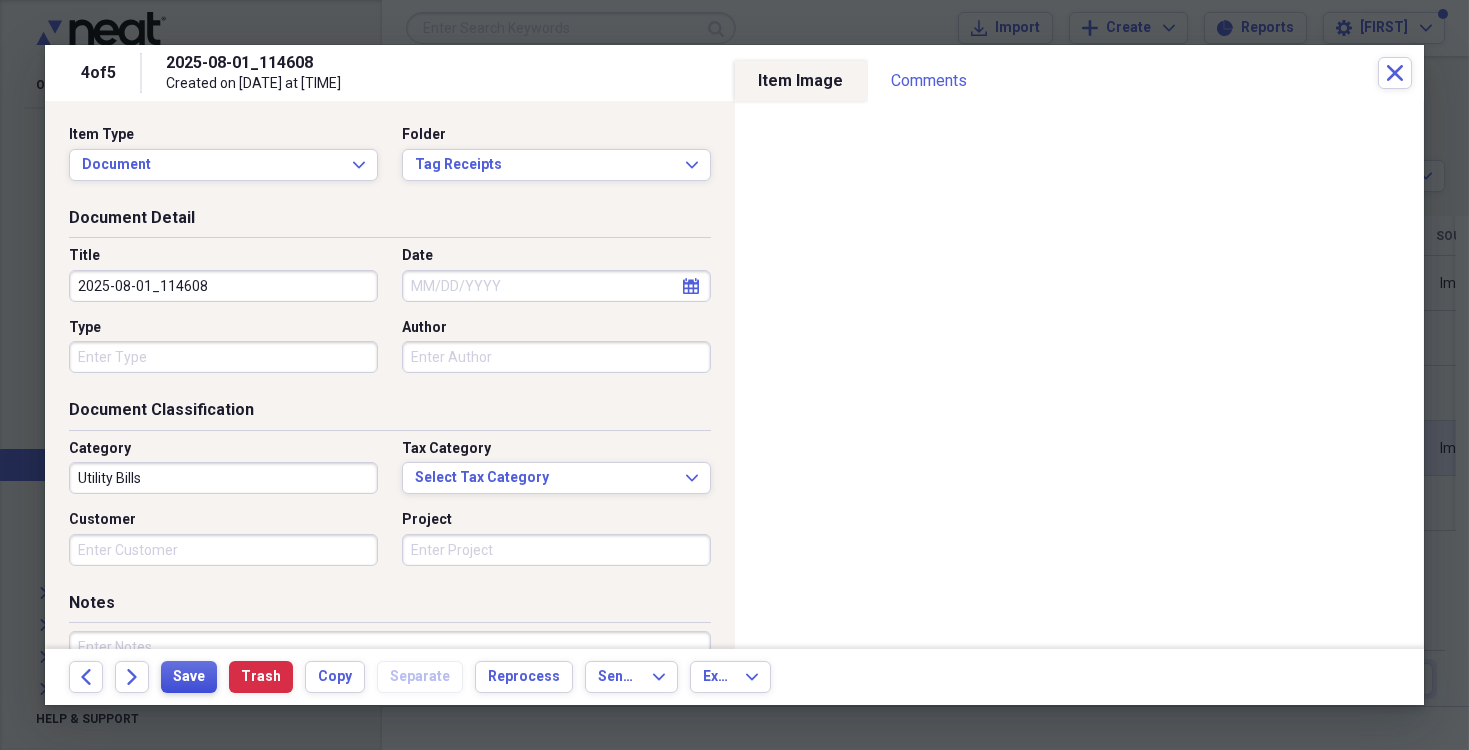 click on "Save" at bounding box center [189, 677] 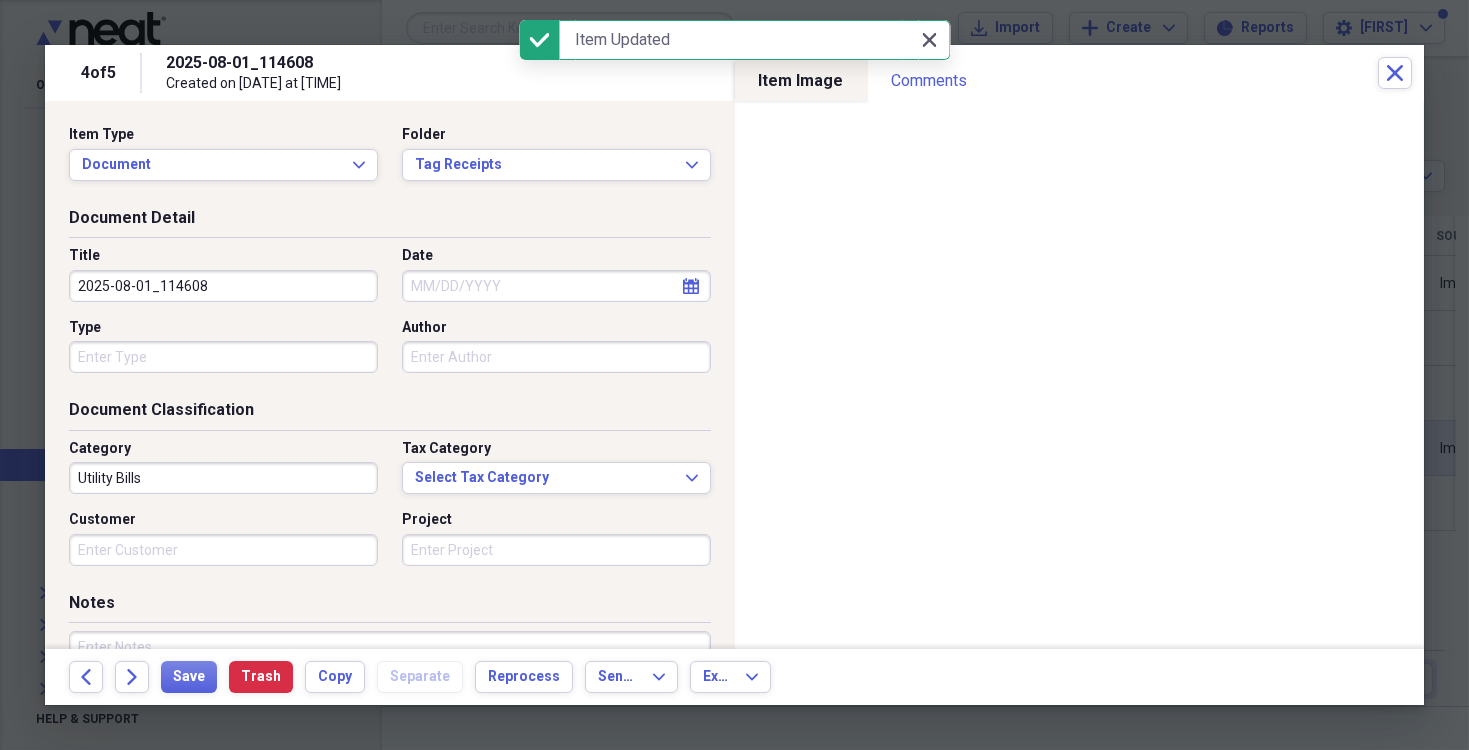 click 